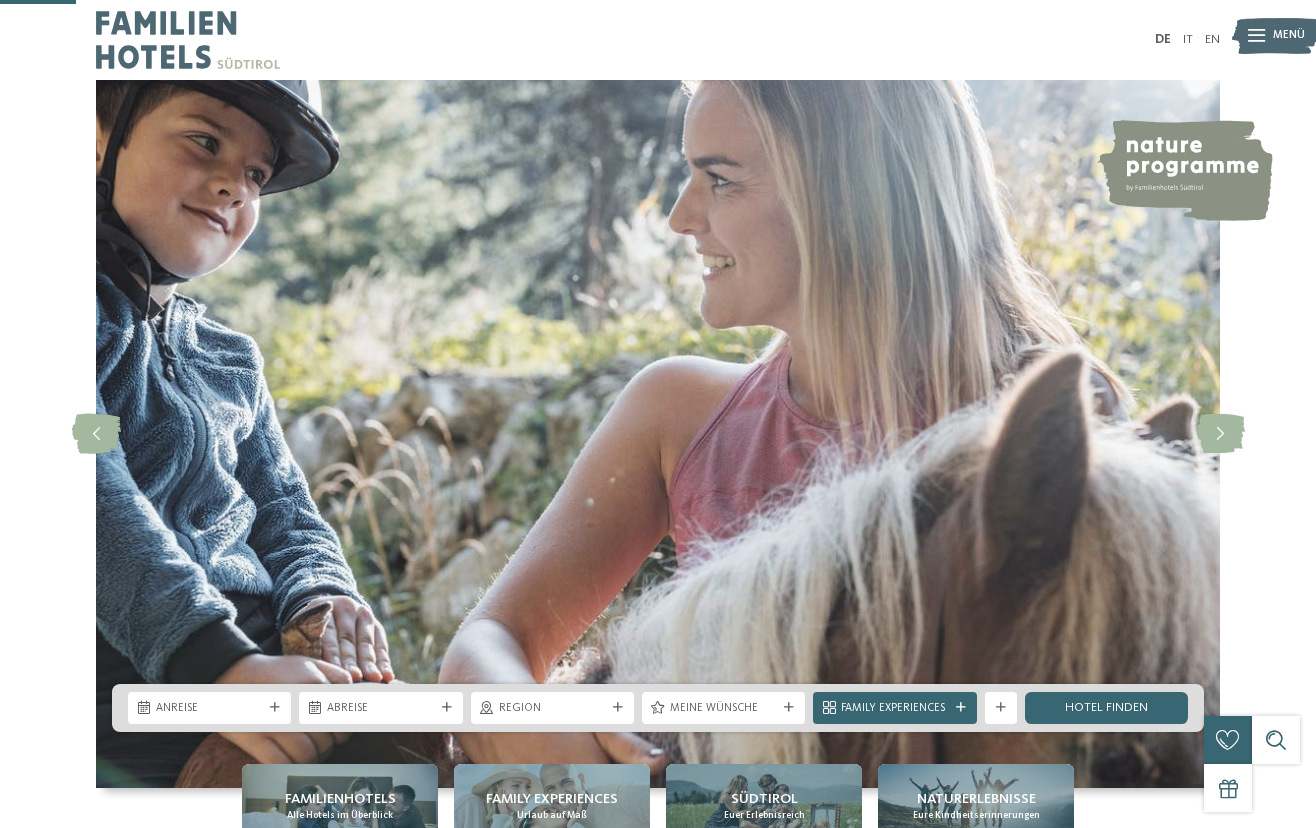 scroll, scrollTop: 393, scrollLeft: 0, axis: vertical 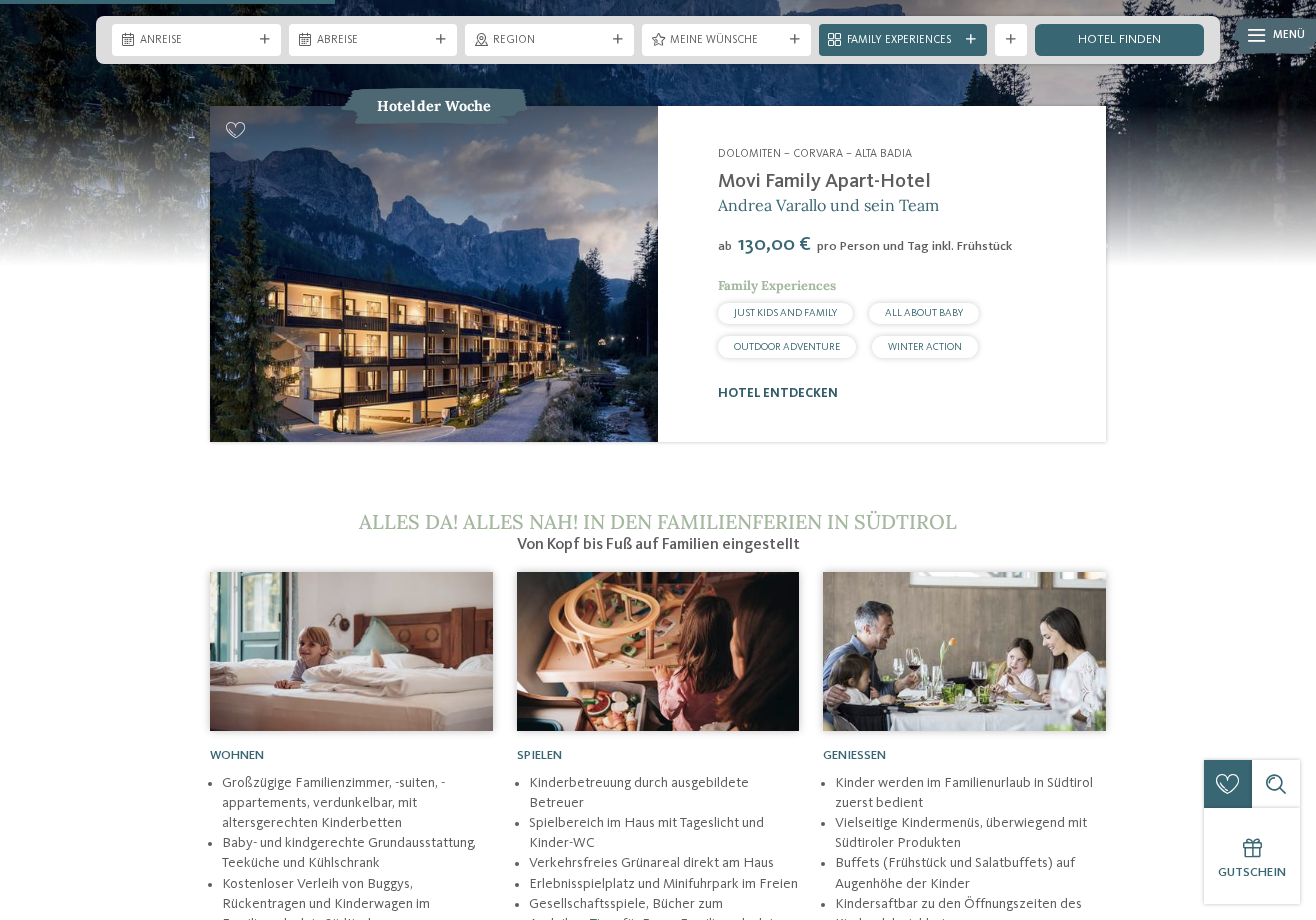 click on "Hotel entdecken" at bounding box center (778, 393) 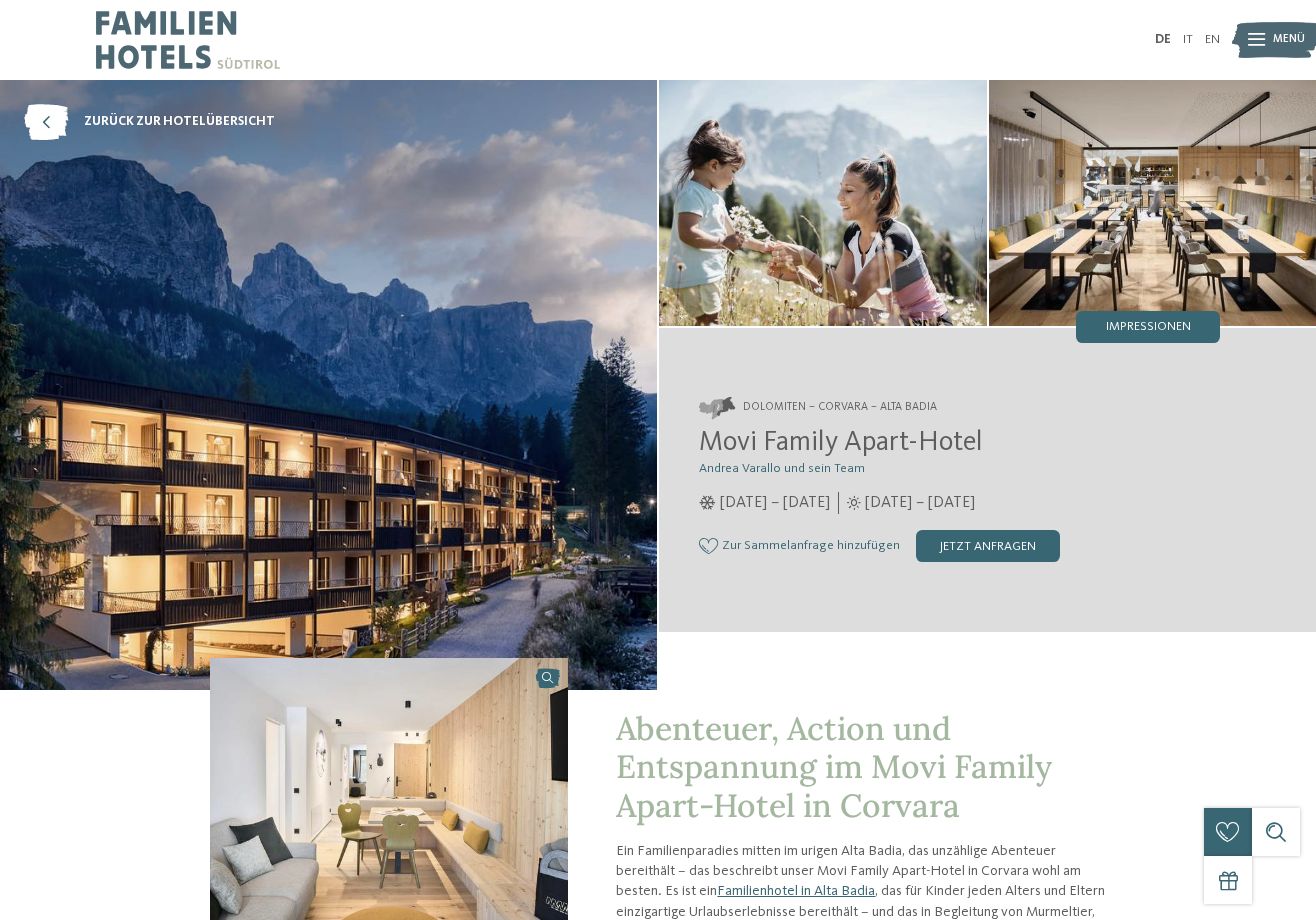 scroll, scrollTop: 0, scrollLeft: 0, axis: both 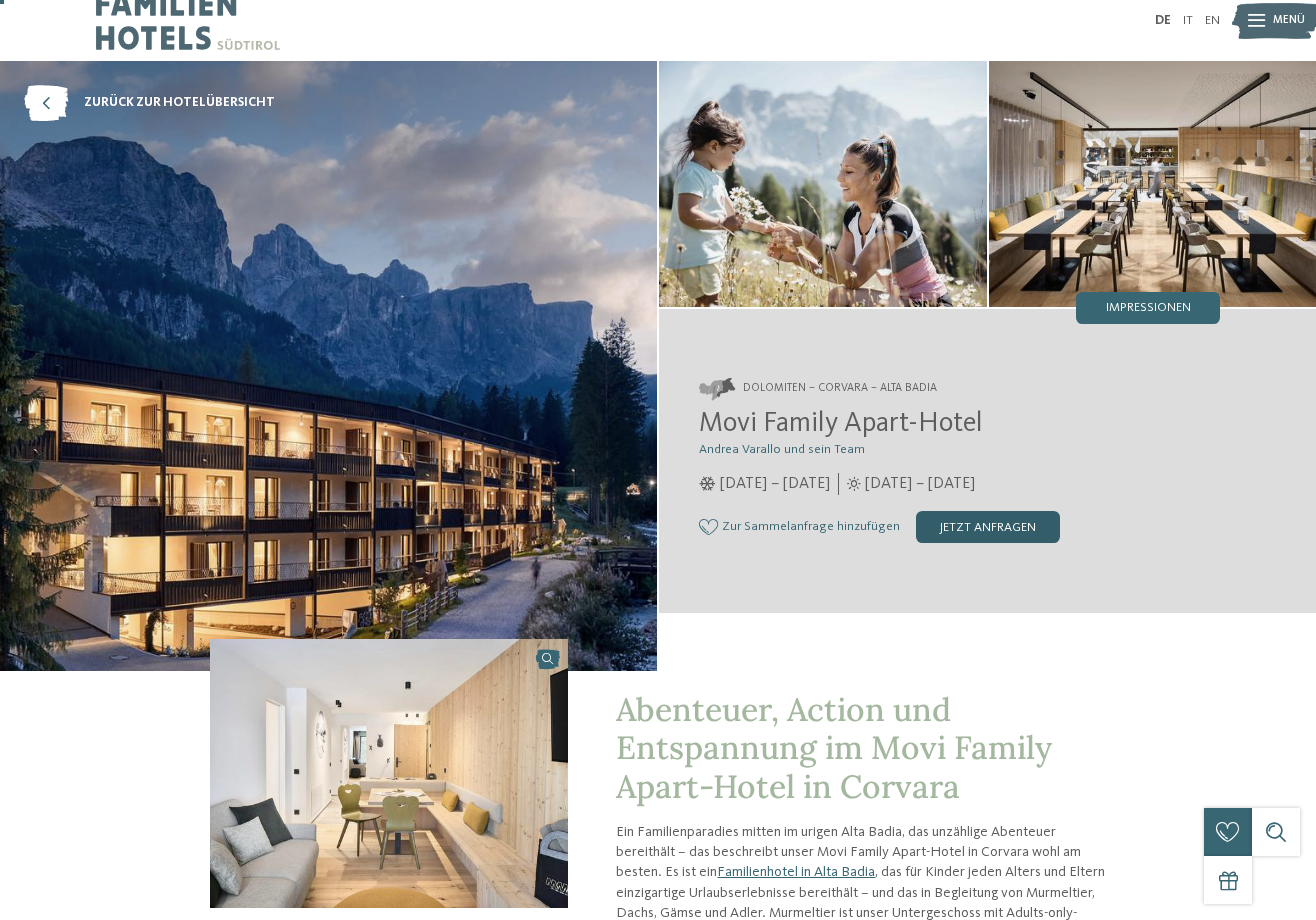 click on "jetzt anfragen" at bounding box center (988, 527) 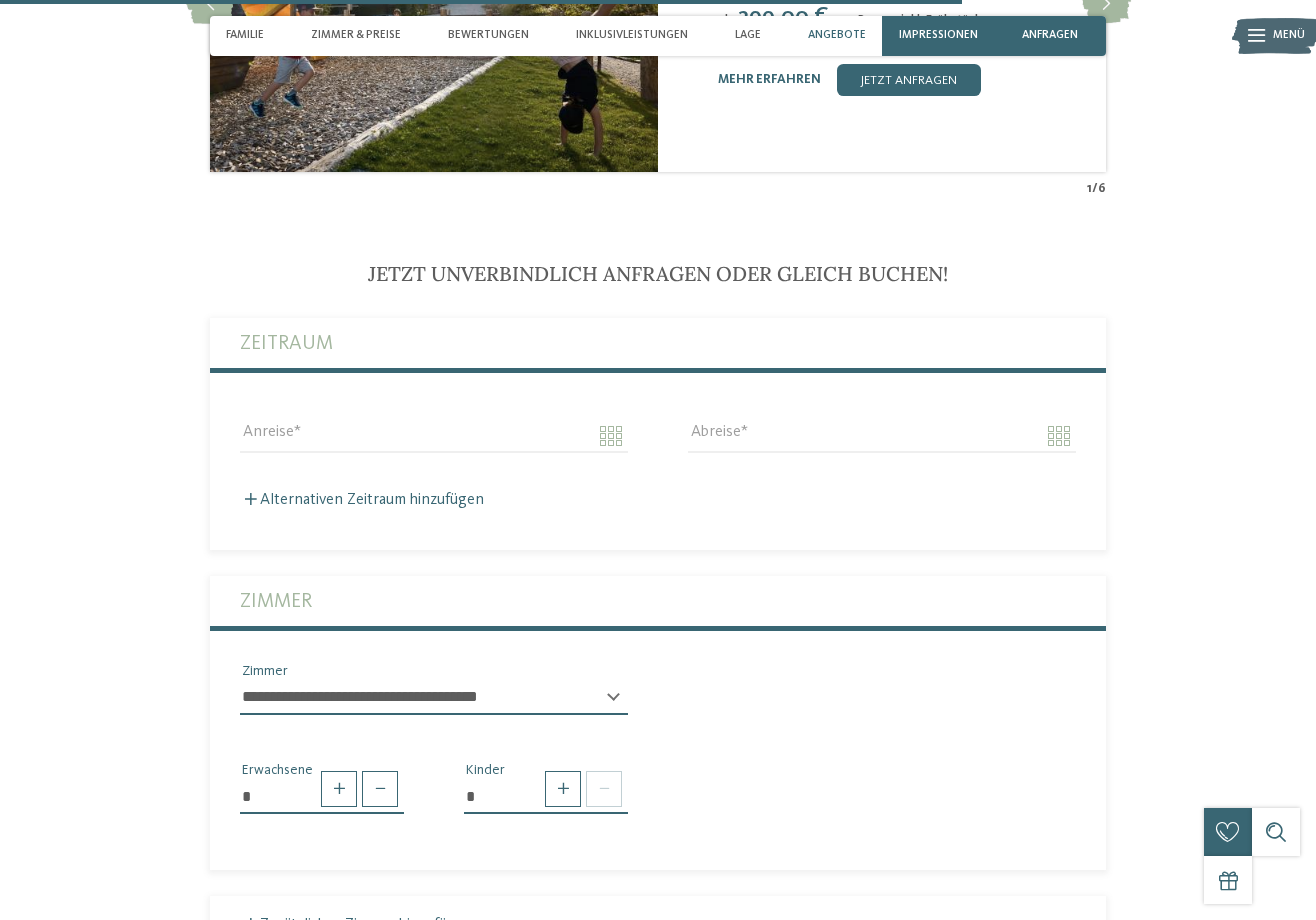 scroll, scrollTop: 4237, scrollLeft: 0, axis: vertical 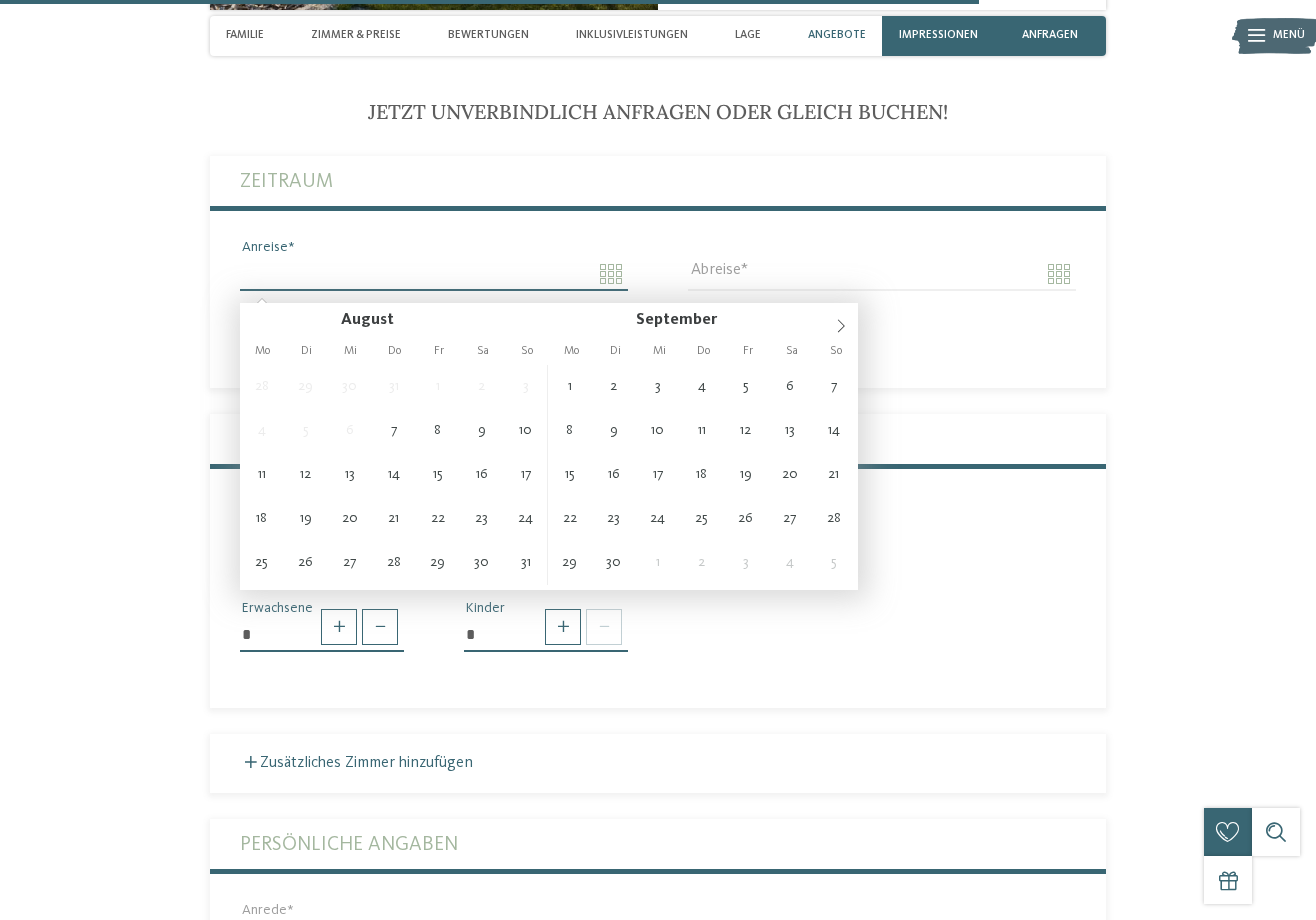 click on "Anreise" at bounding box center (434, 274) 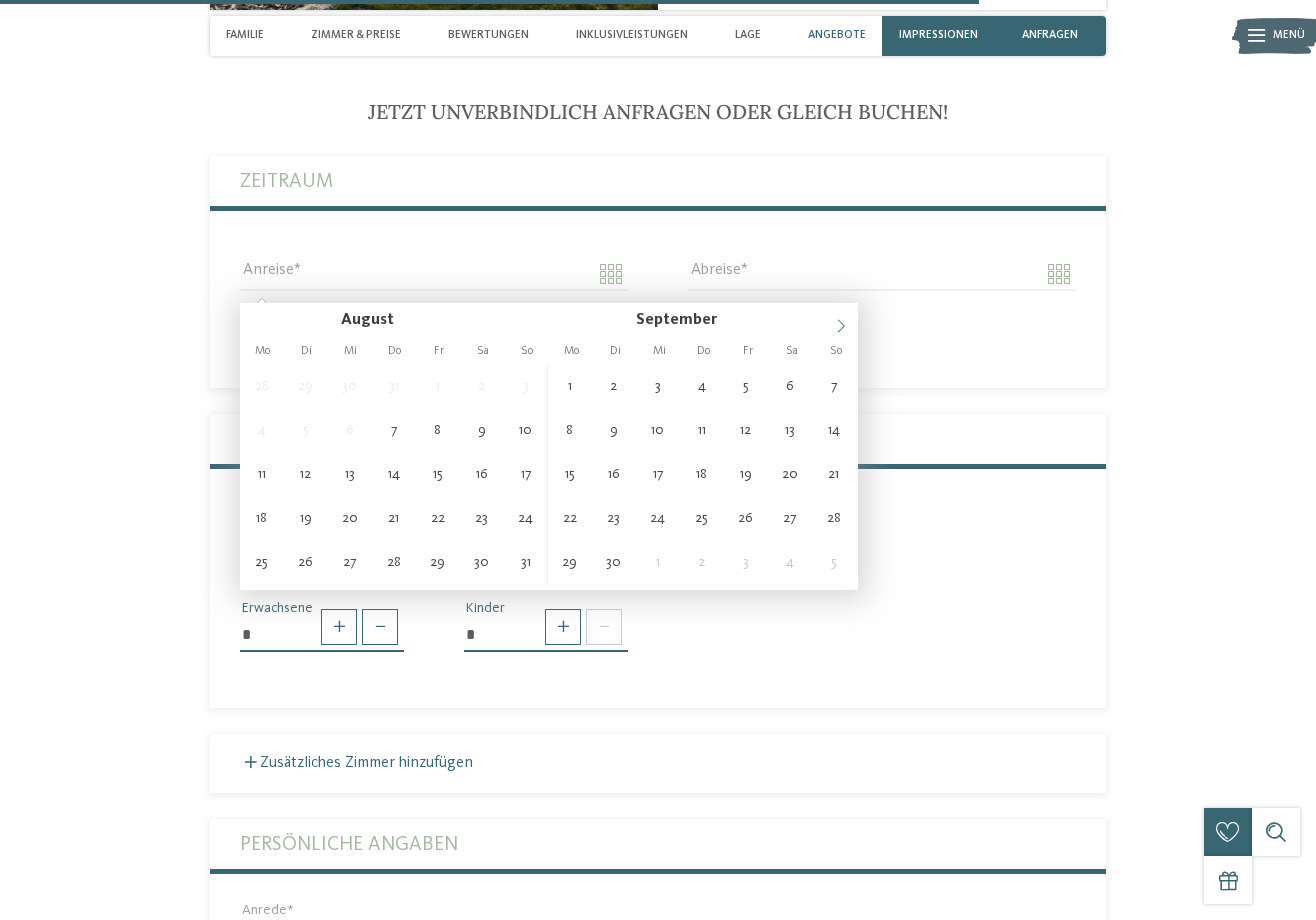 click 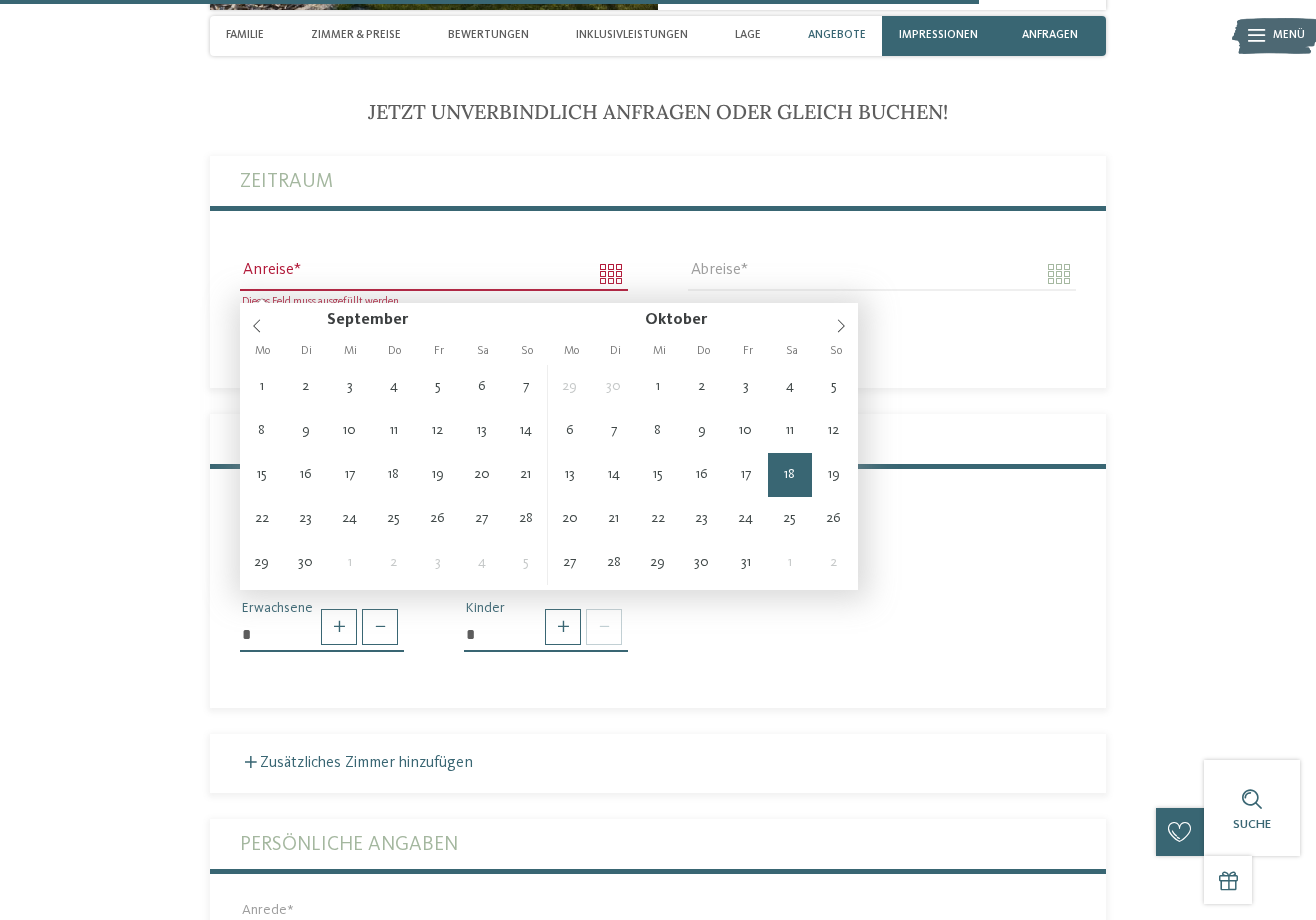 type on "**********" 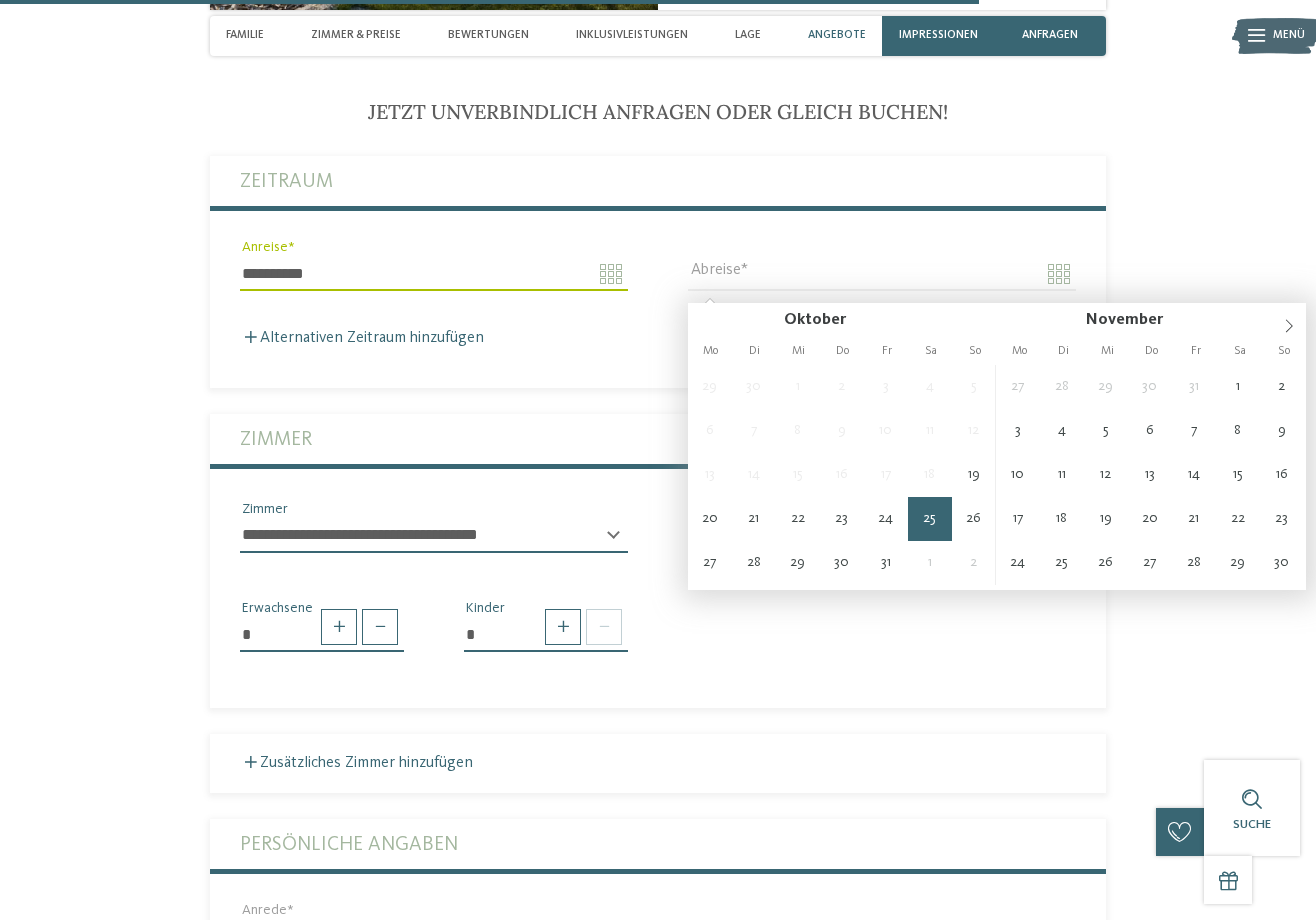 type on "**********" 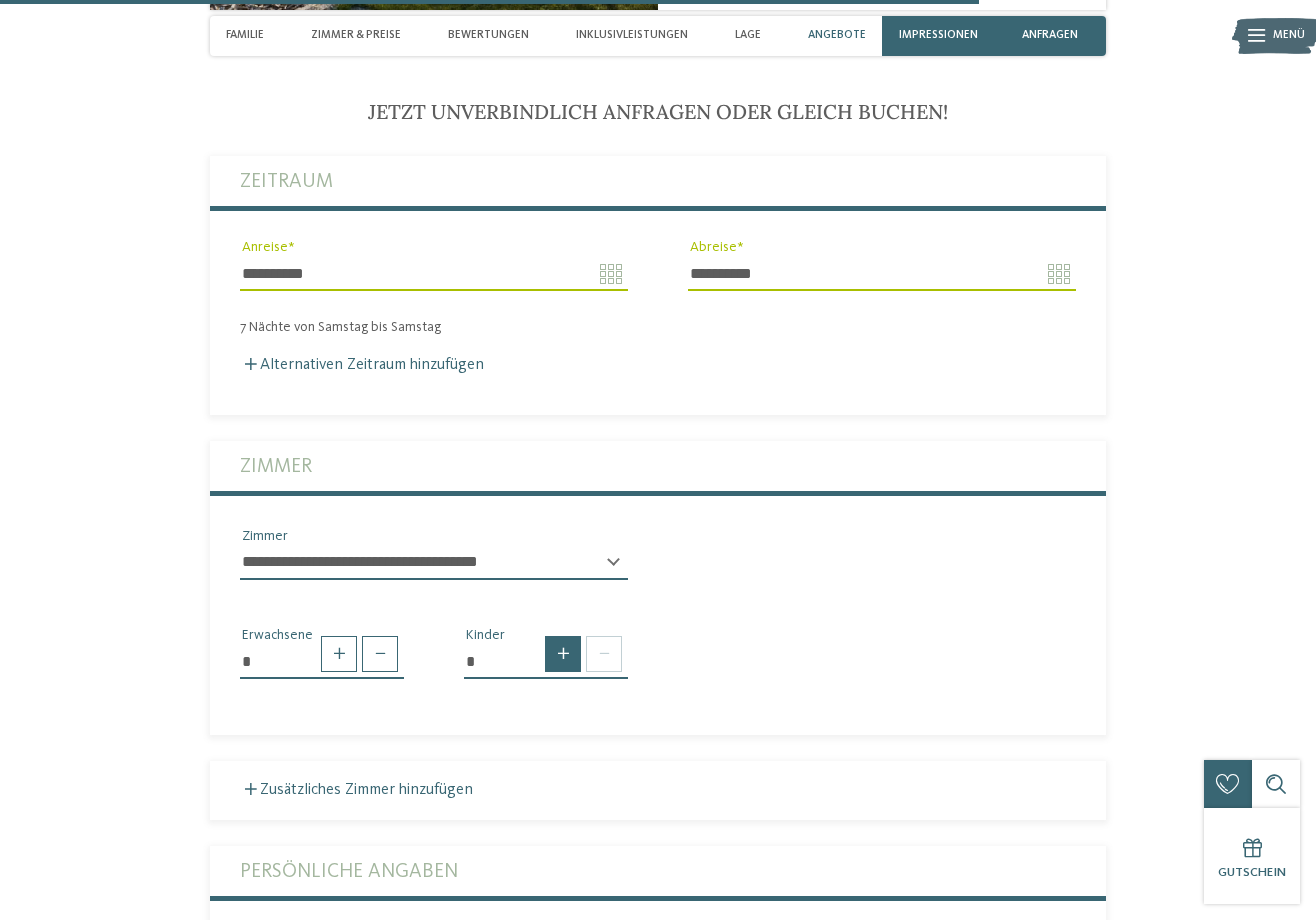 click at bounding box center (563, 654) 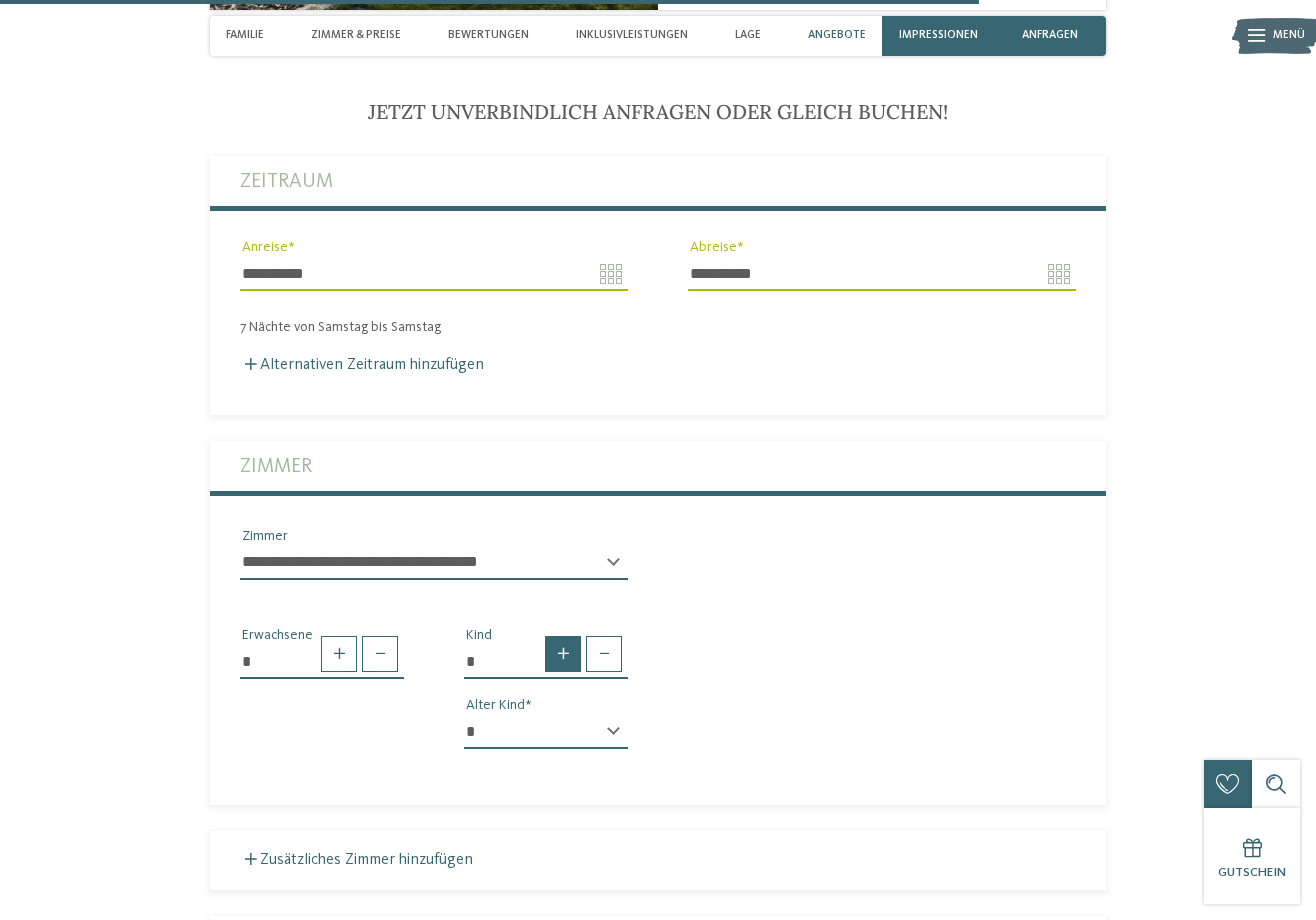click at bounding box center [563, 654] 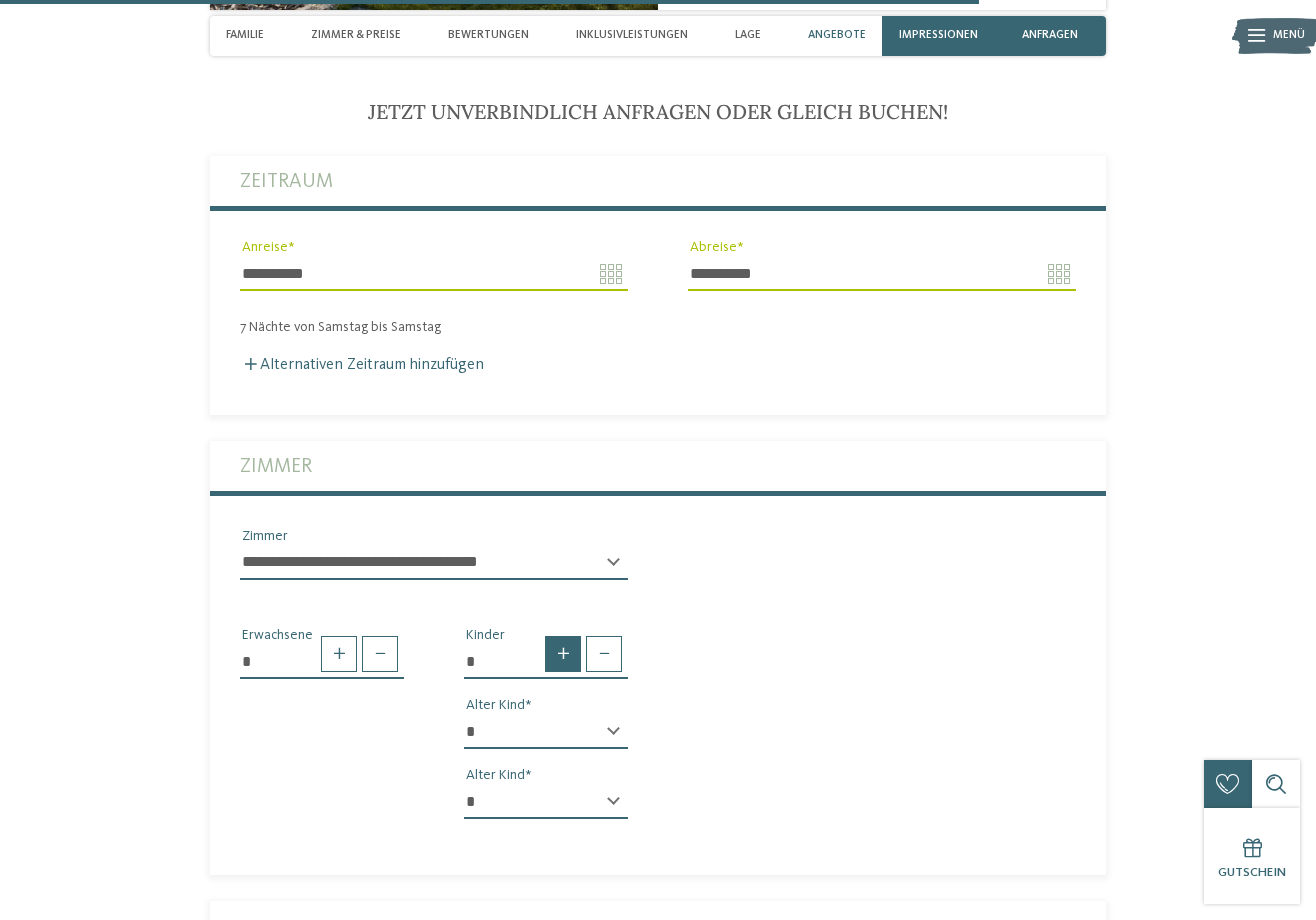 click at bounding box center (563, 654) 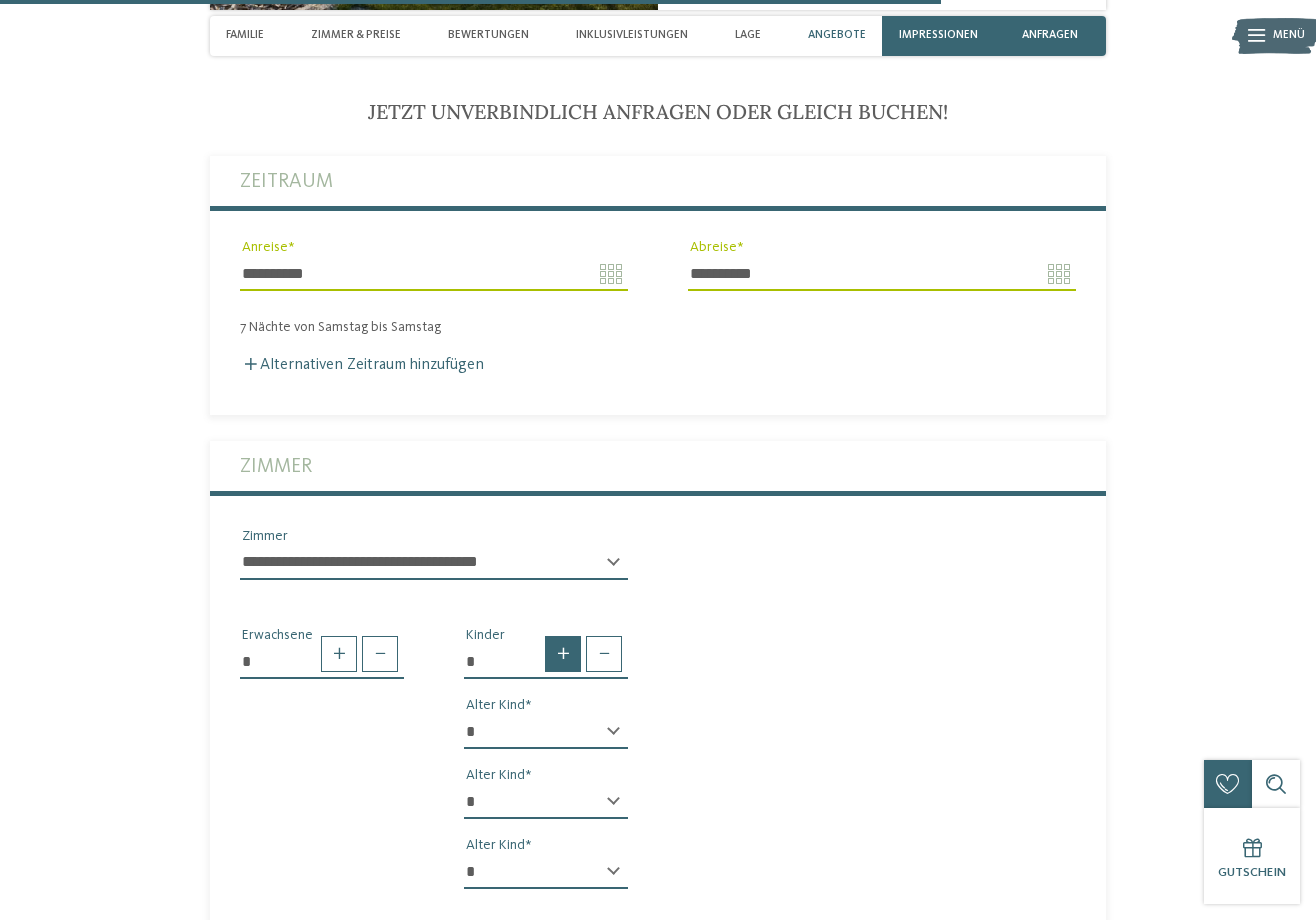 scroll, scrollTop: 4257, scrollLeft: 0, axis: vertical 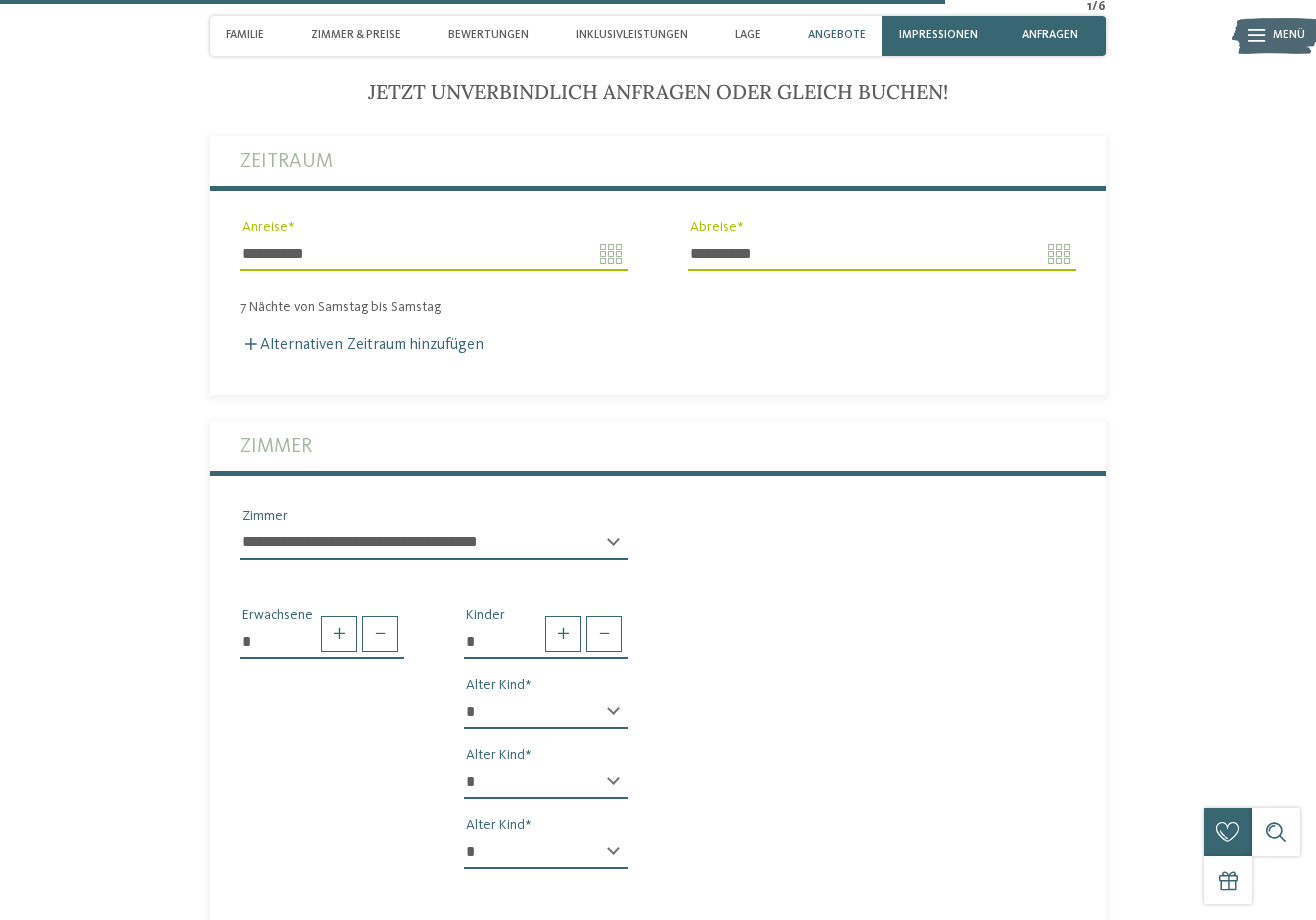 select on "*" 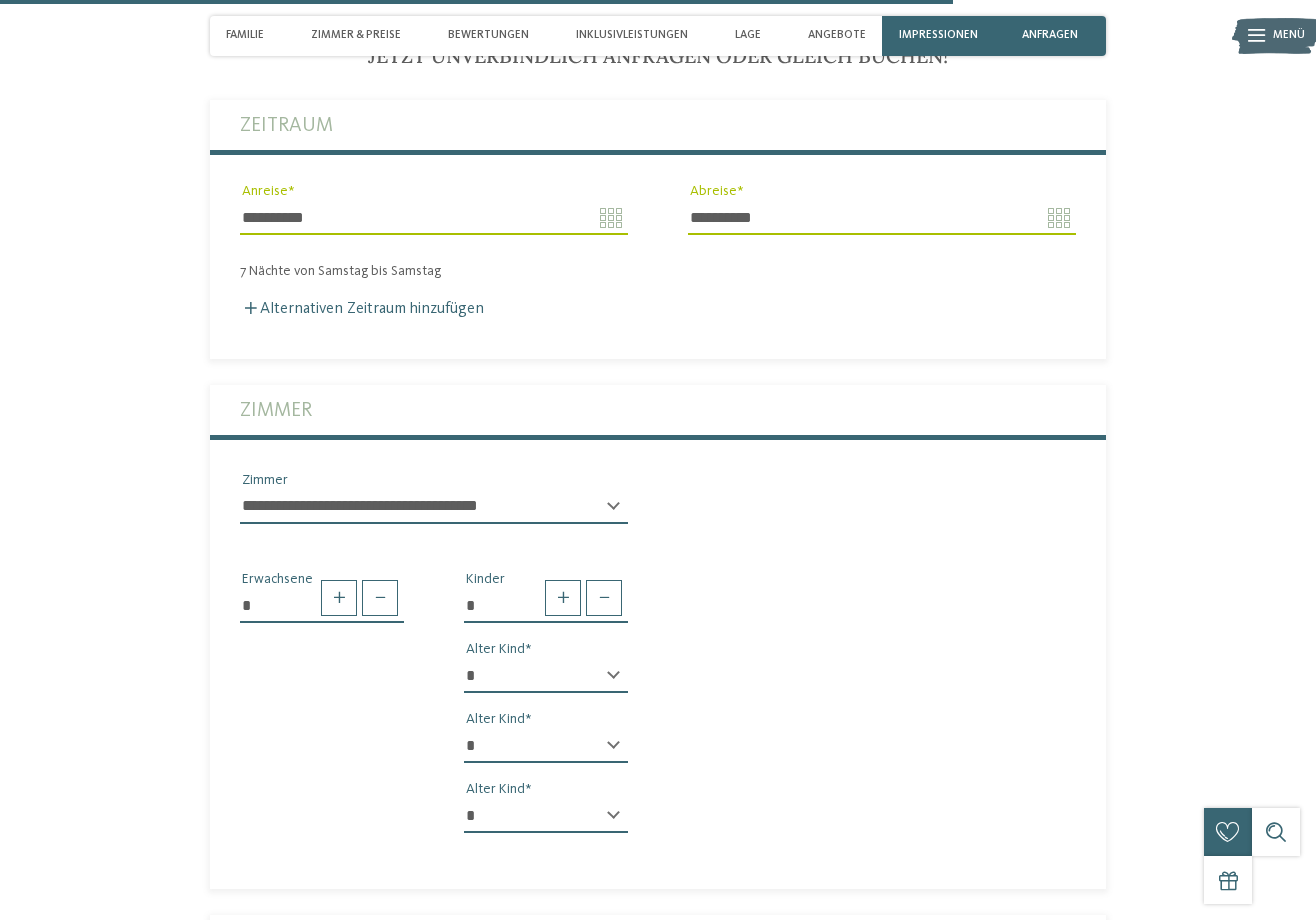scroll, scrollTop: 4399, scrollLeft: 0, axis: vertical 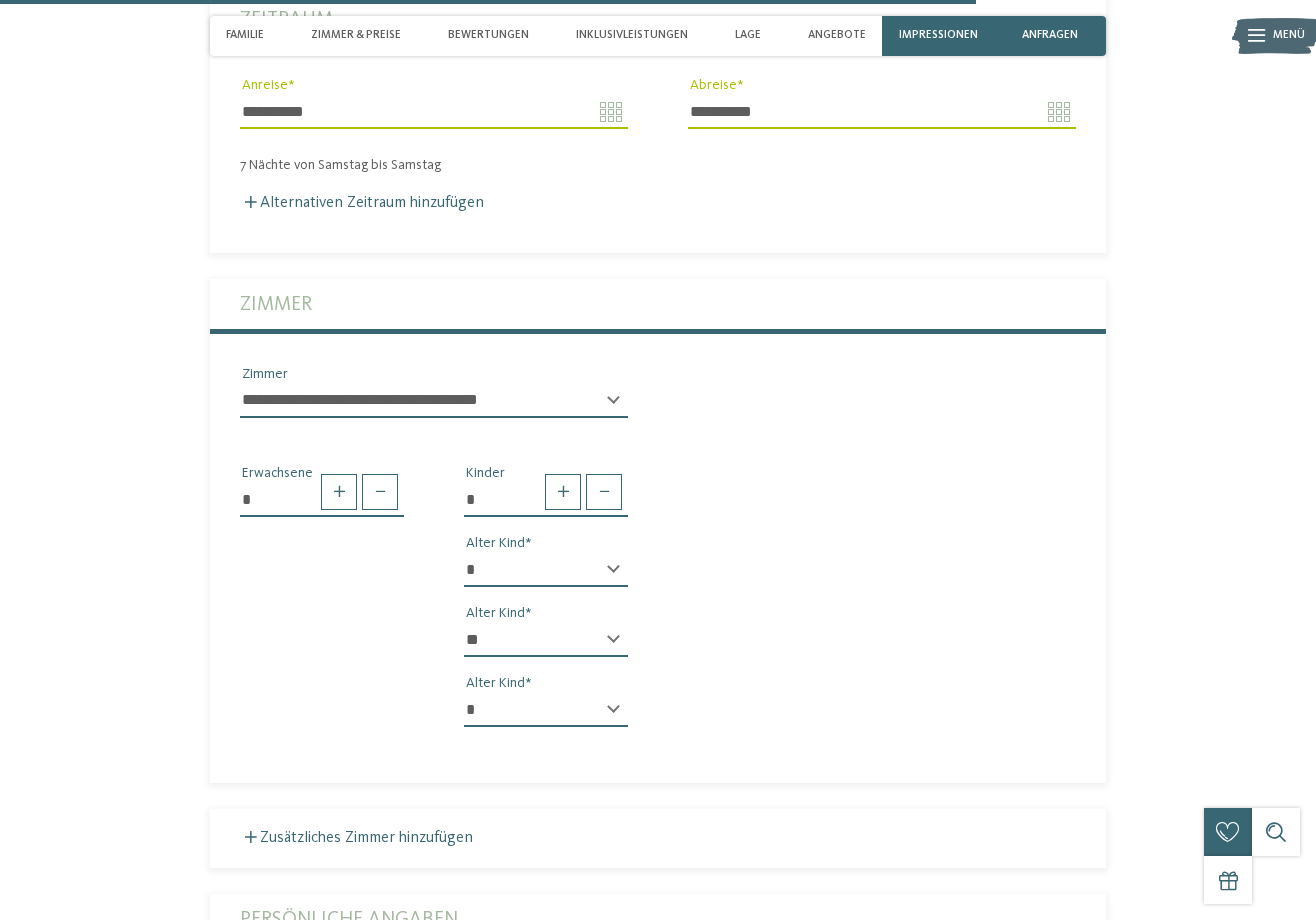 select on "*" 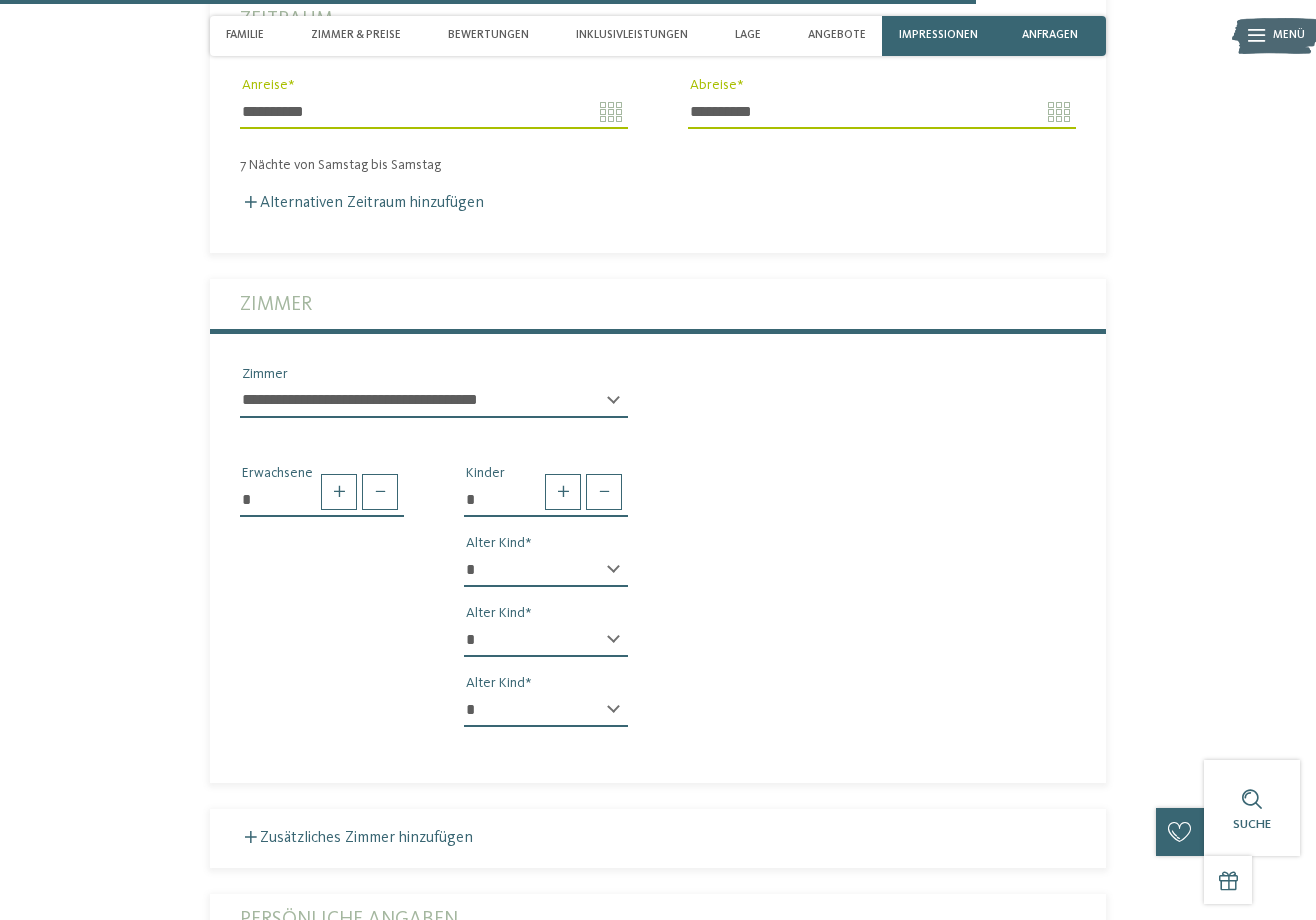 select on "**" 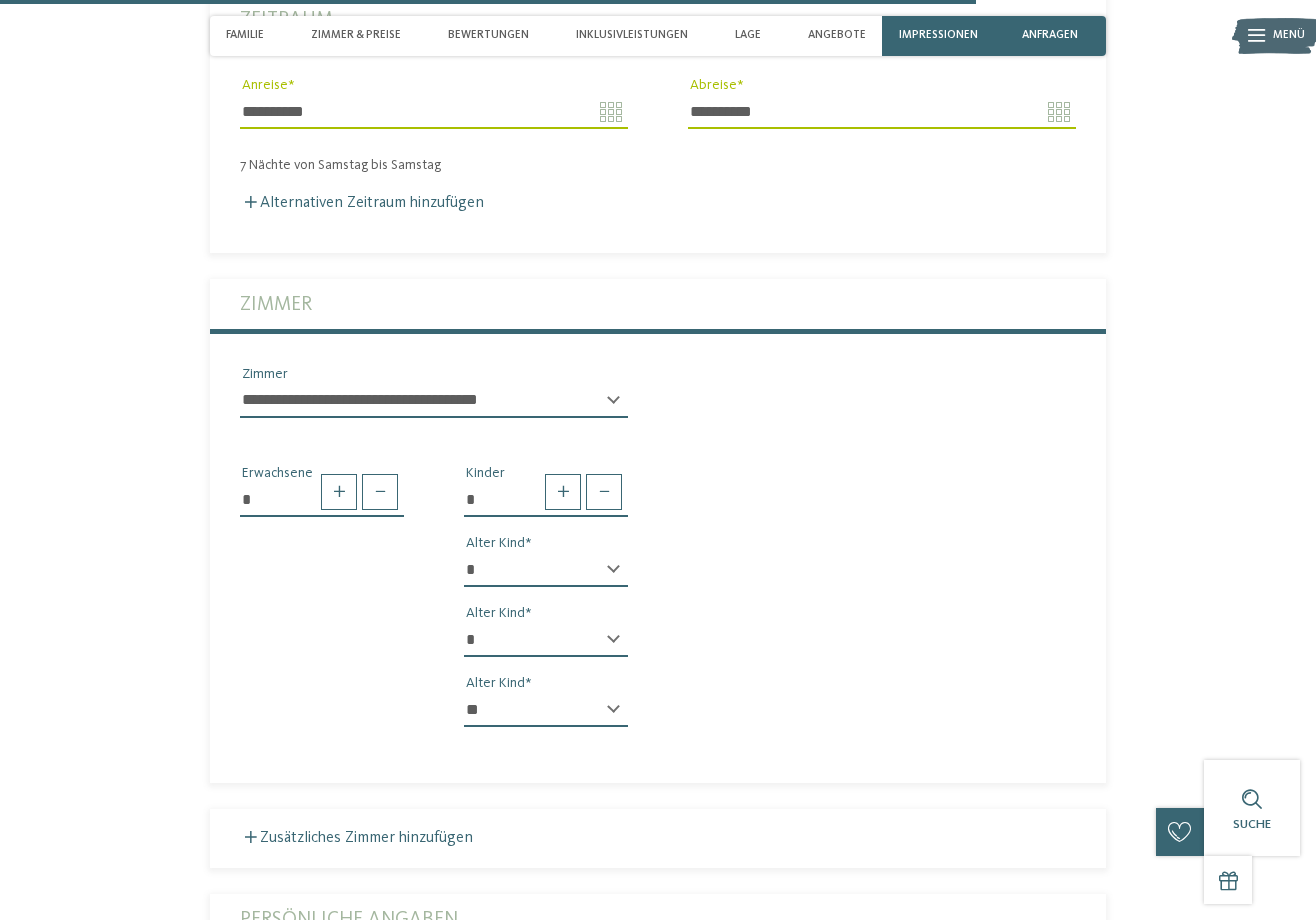 drag, startPoint x: 548, startPoint y: 723, endPoint x: 798, endPoint y: 700, distance: 251.05577 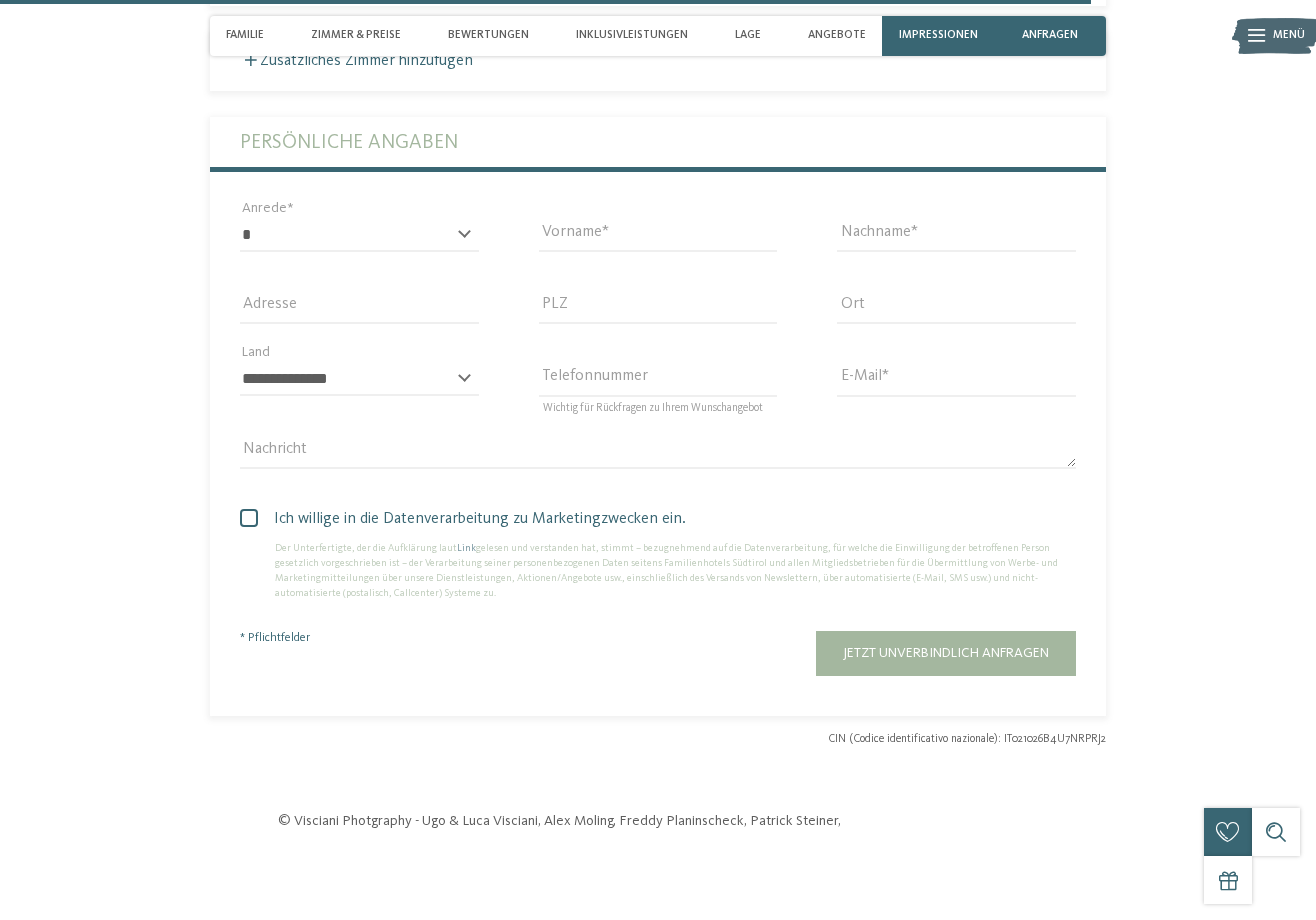scroll, scrollTop: 4945, scrollLeft: 0, axis: vertical 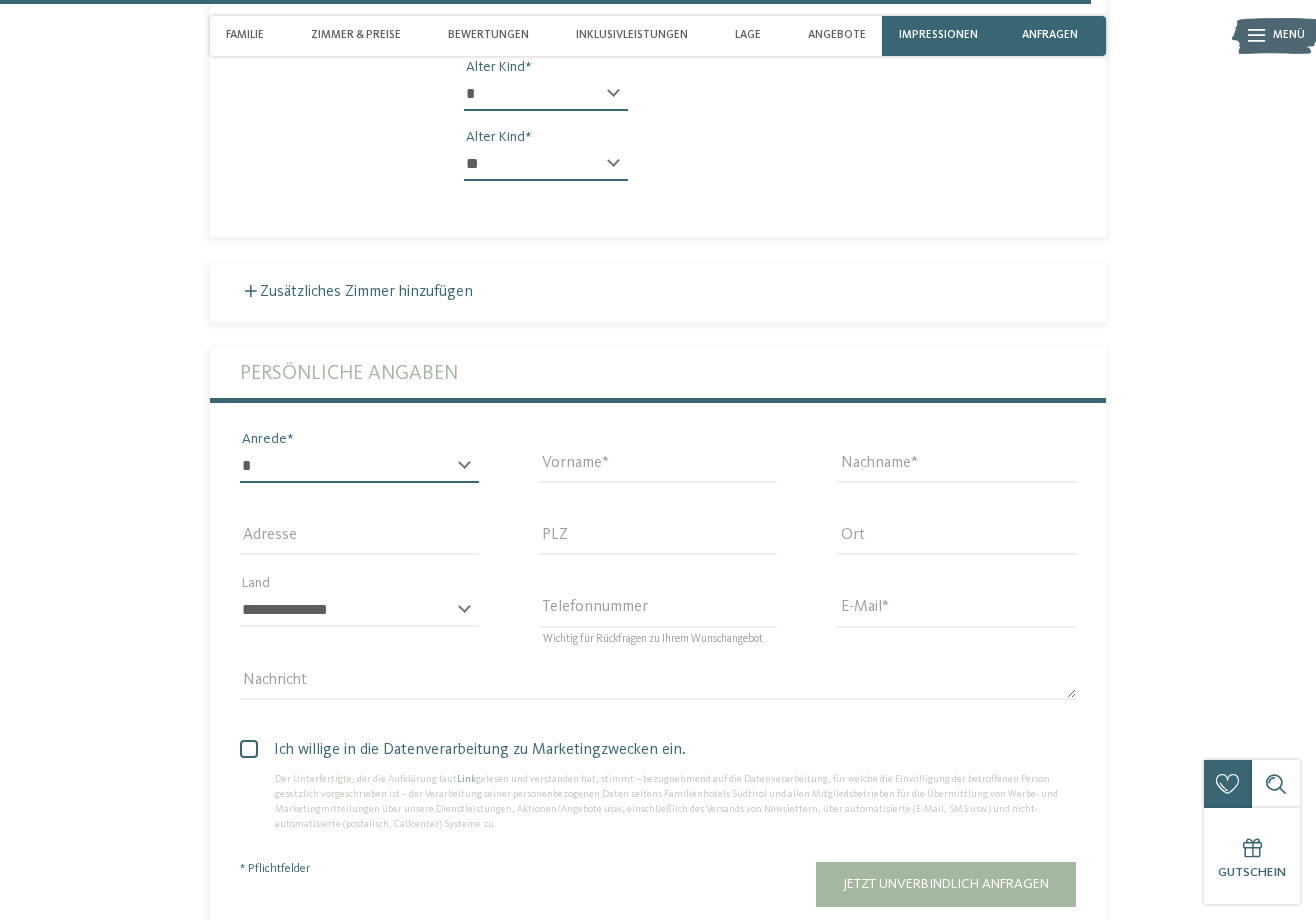 select on "*" 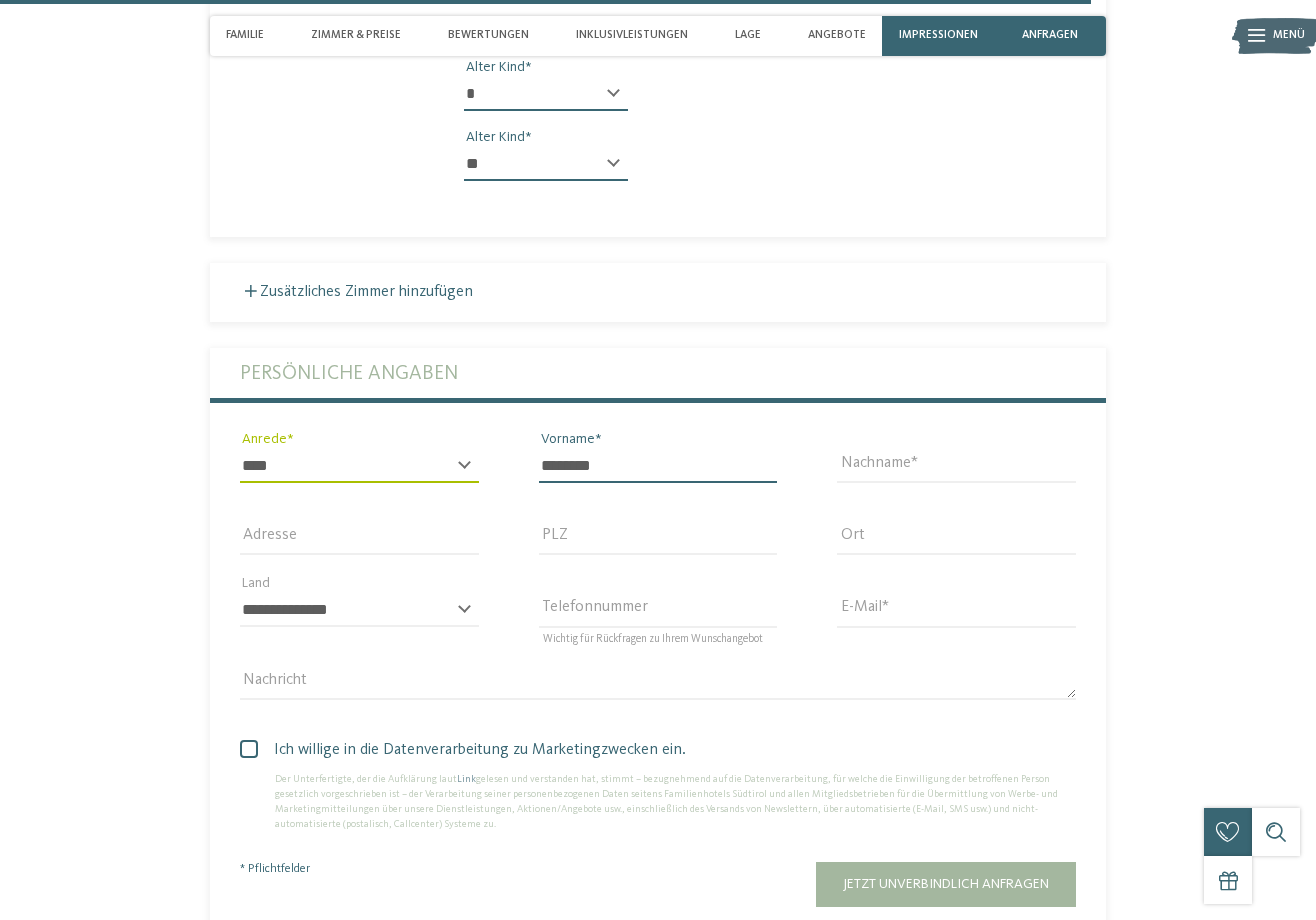 type on "********" 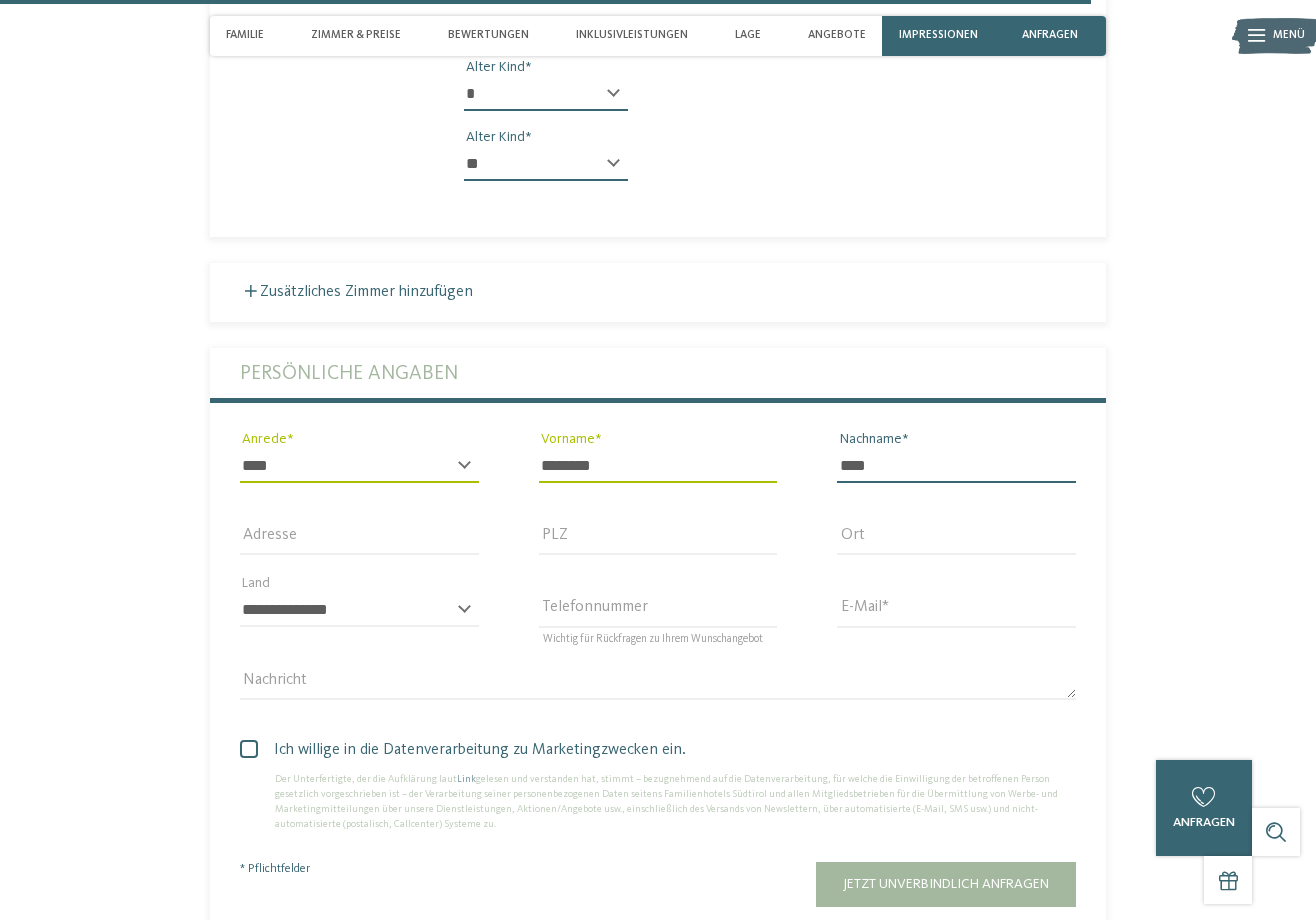 type on "****" 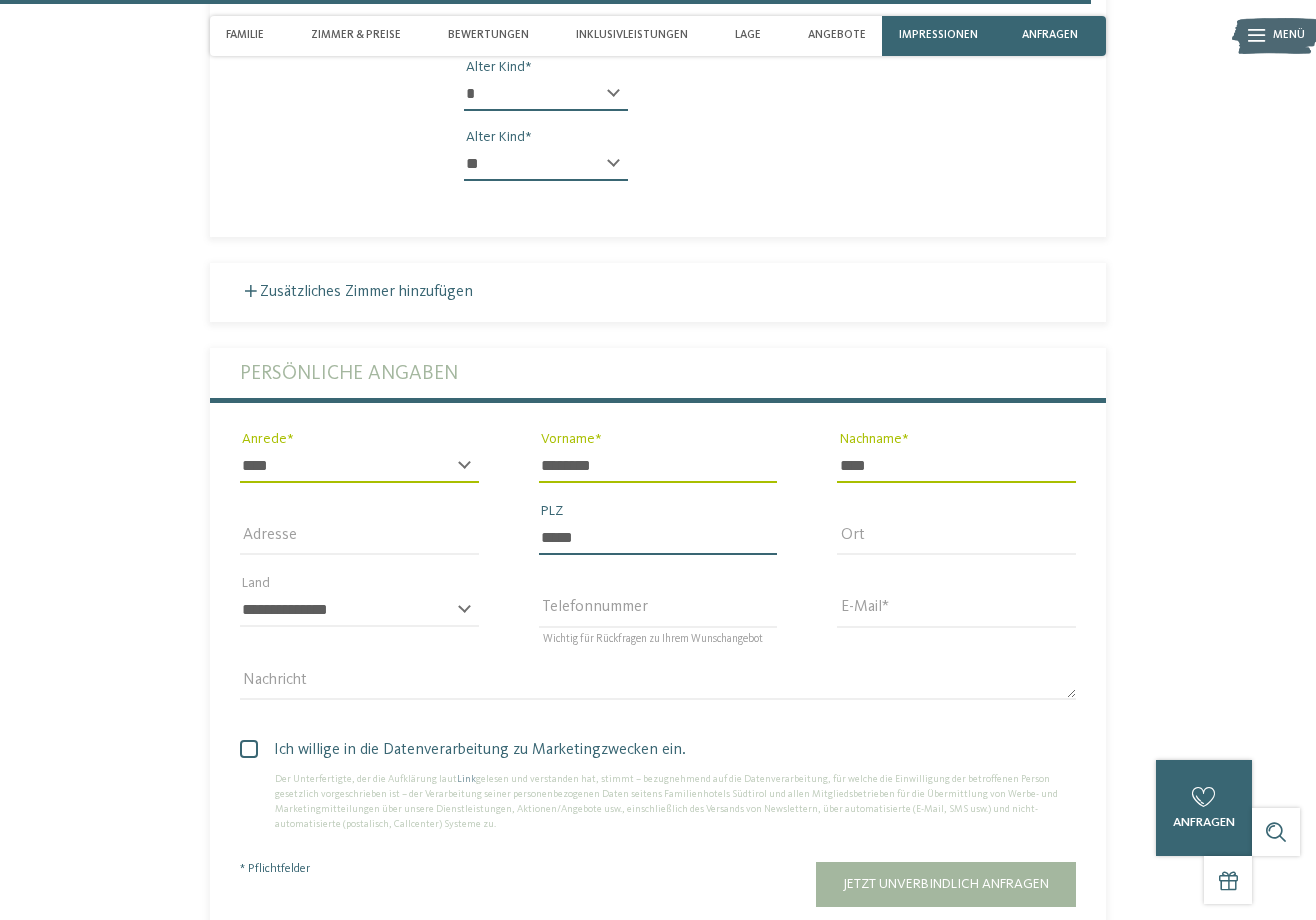type on "*****" 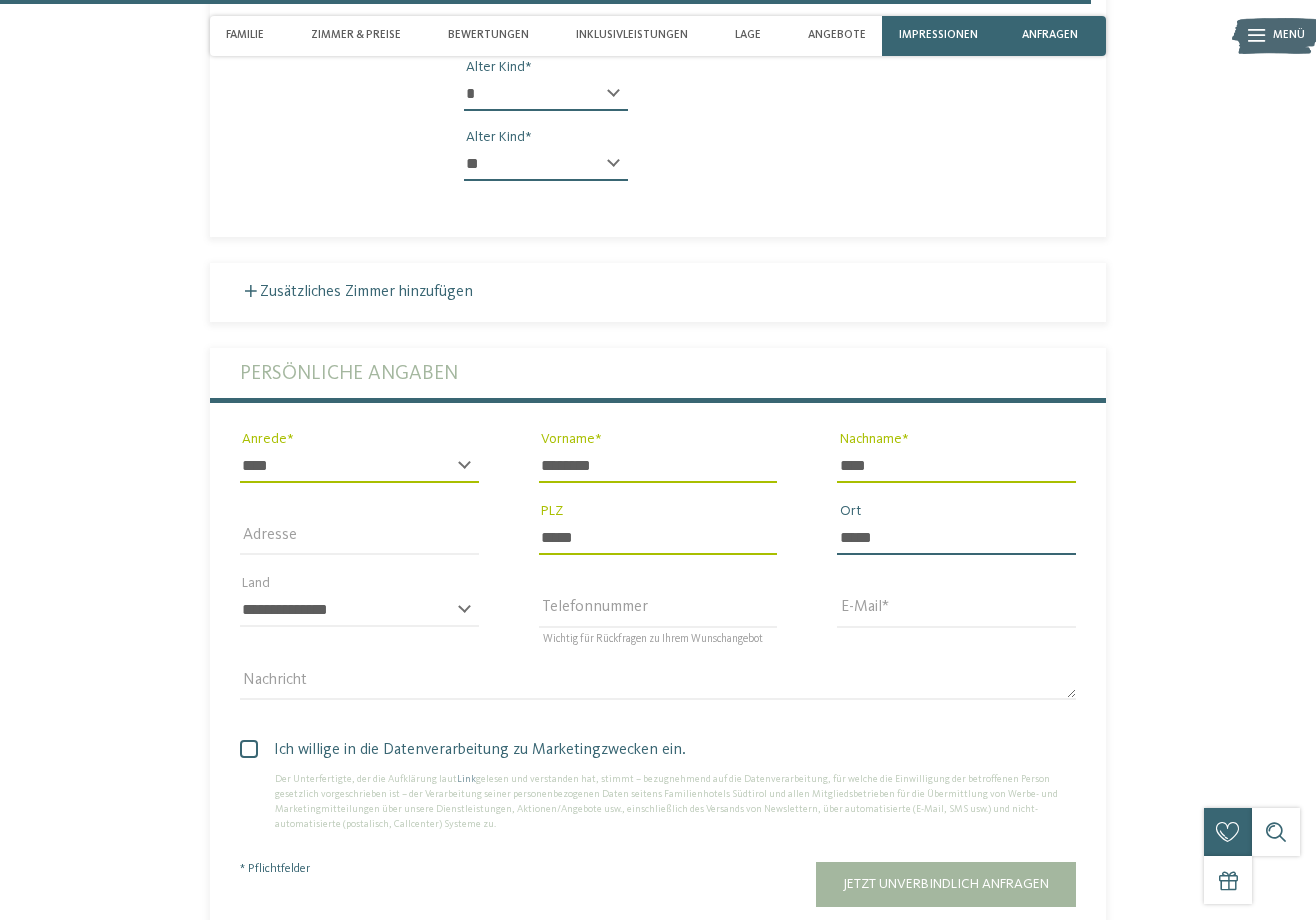 type on "*****" 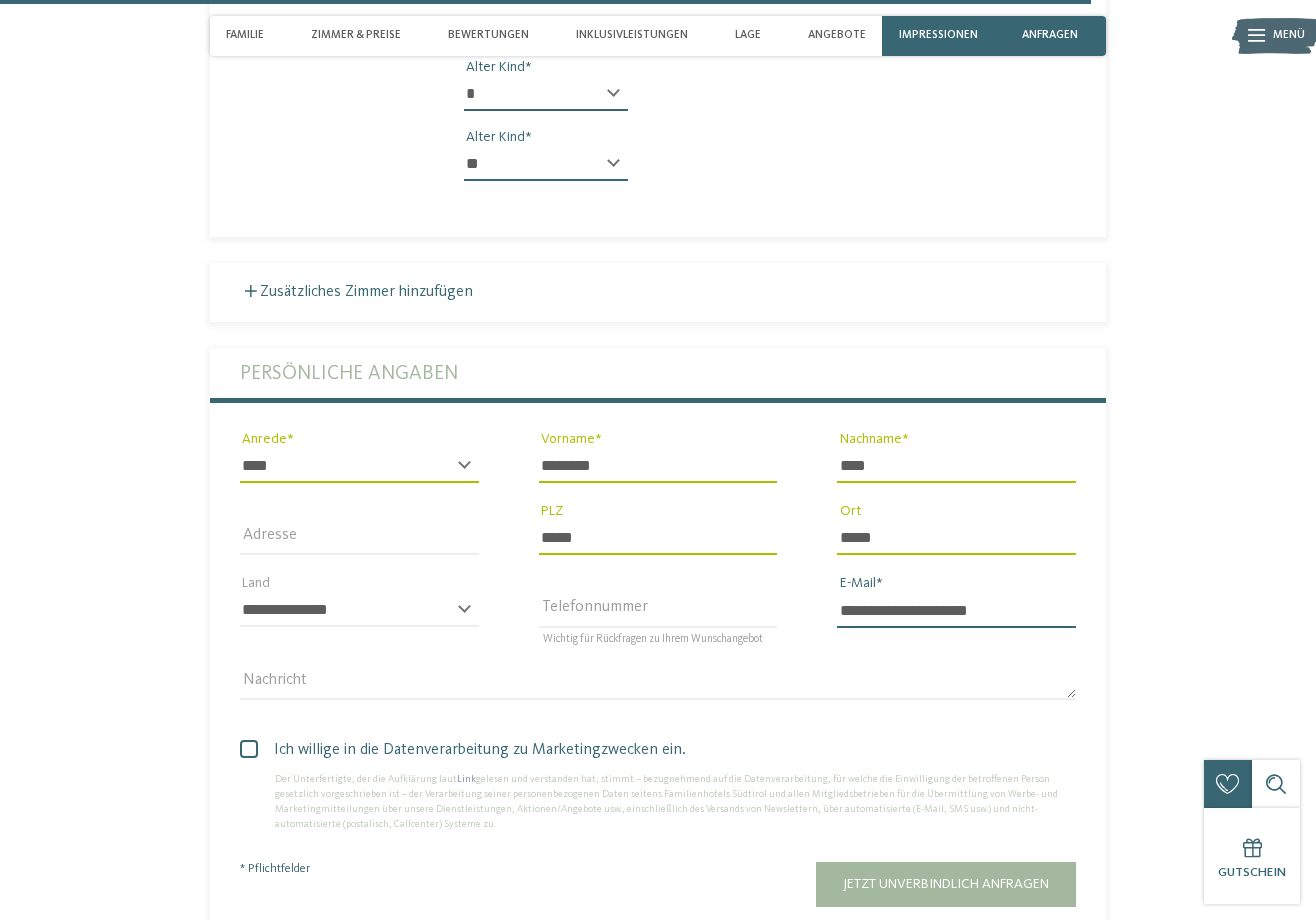 type on "**********" 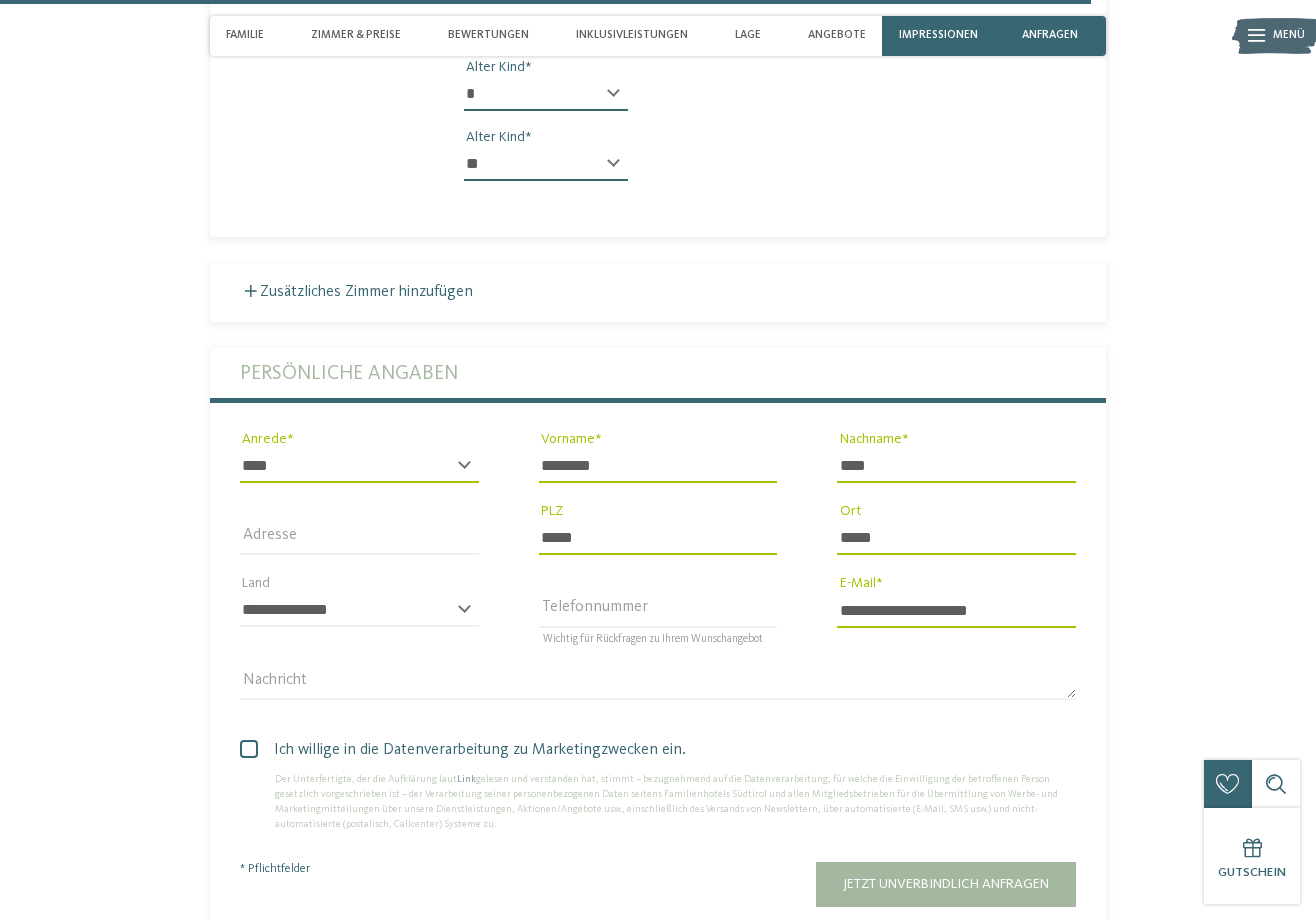 click at bounding box center (249, 749) 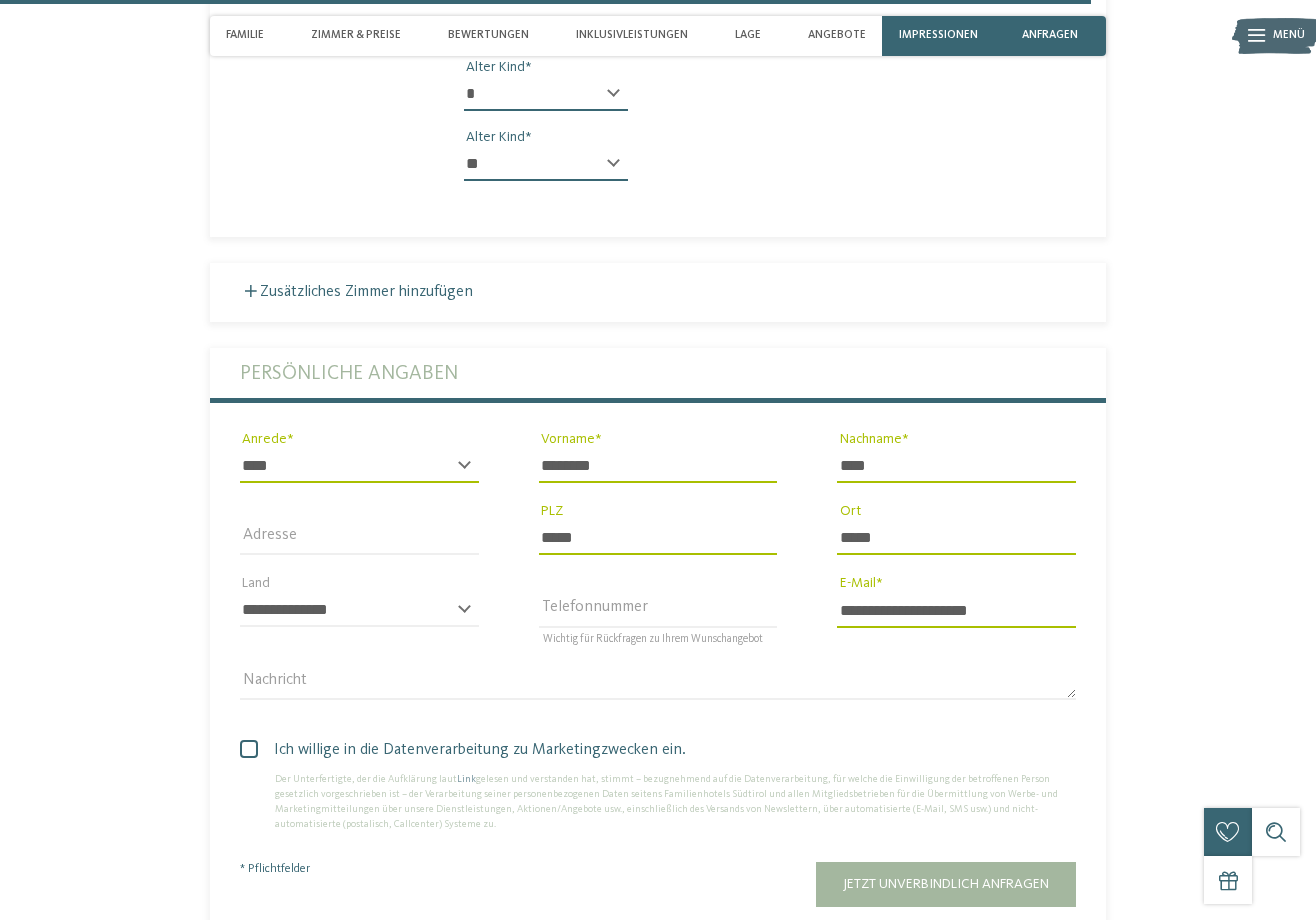 click on "**********" at bounding box center [658, 185] 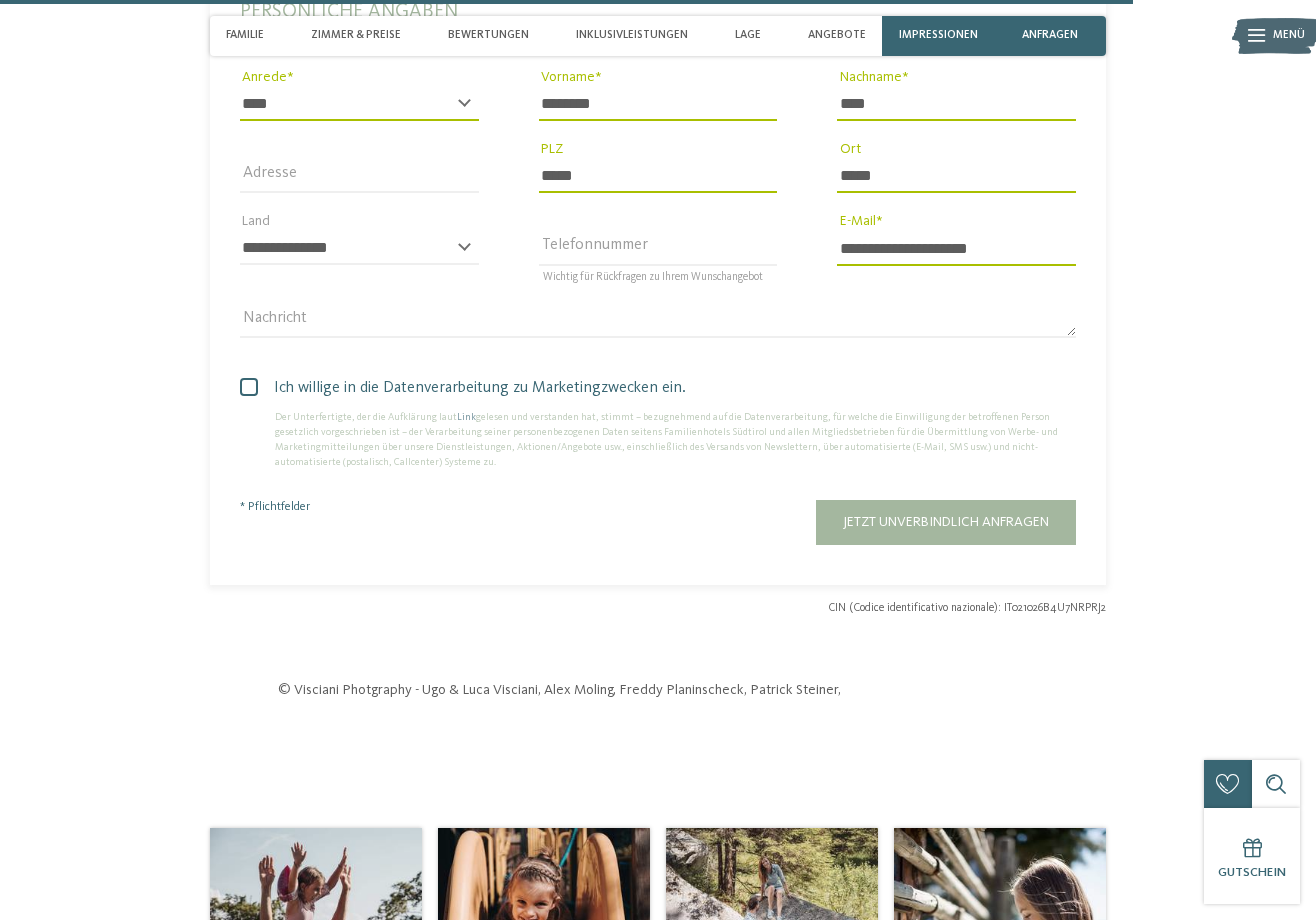 scroll, scrollTop: 4981, scrollLeft: 0, axis: vertical 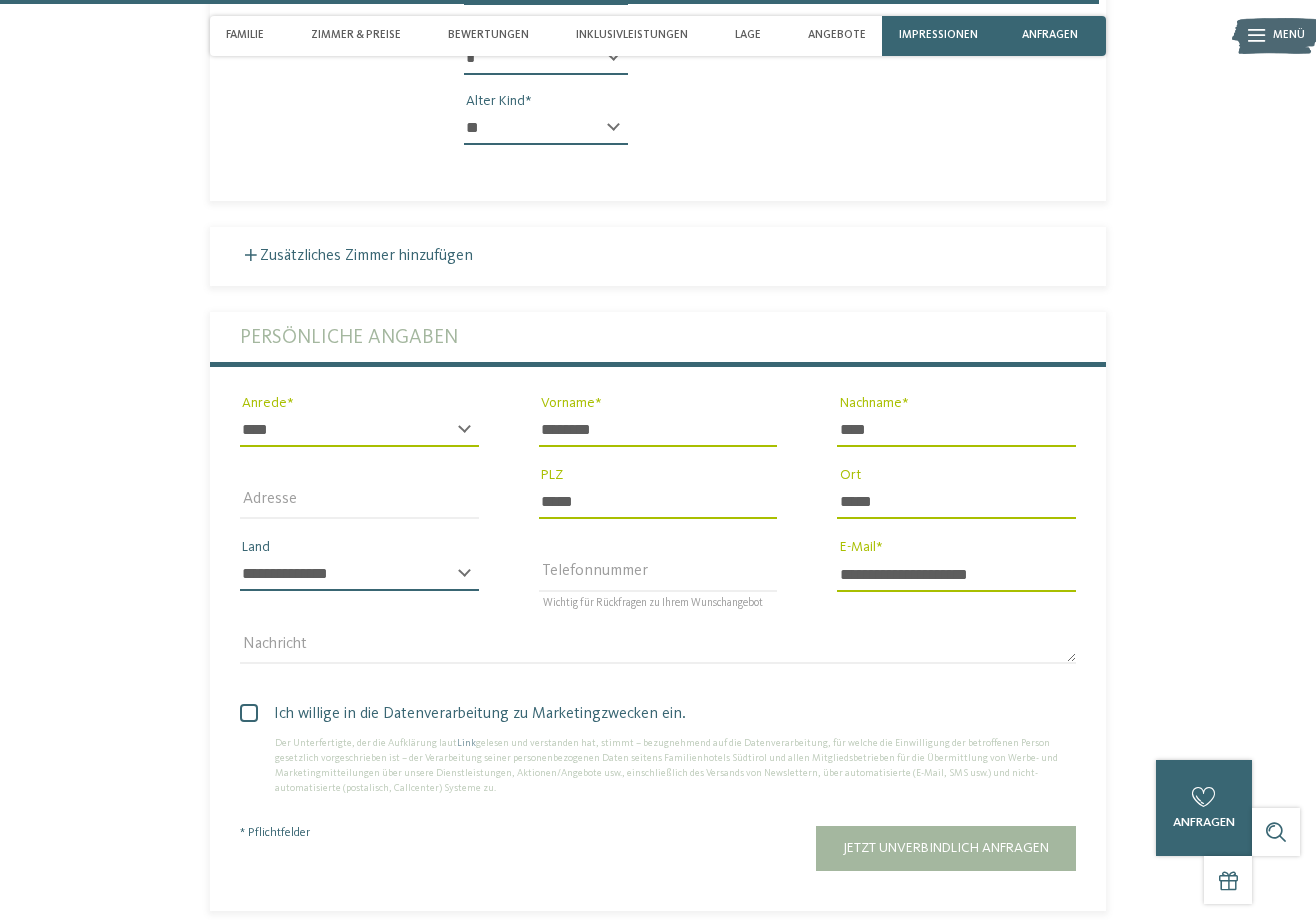 select on "**" 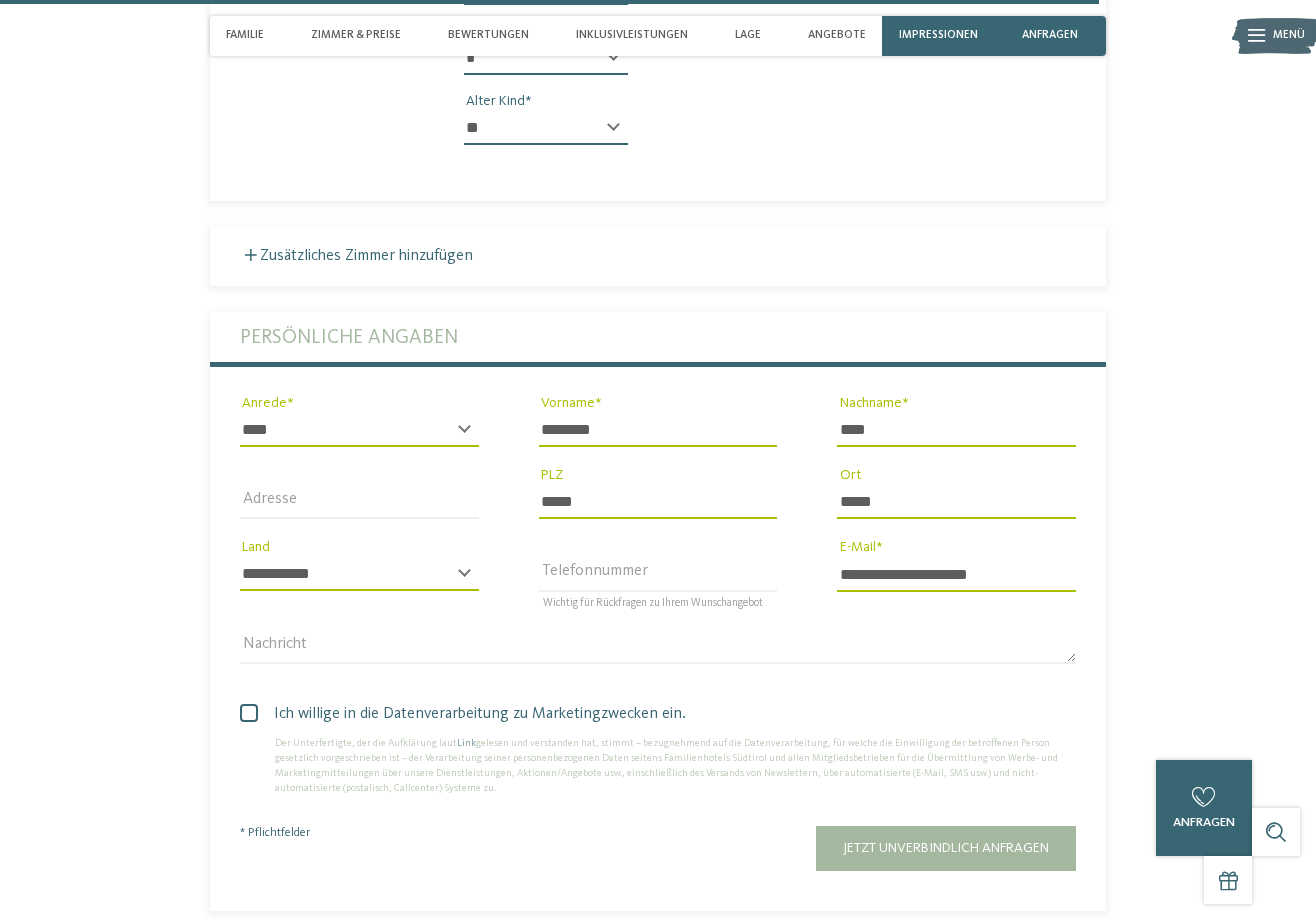 click on "Nachricht" at bounding box center (658, 646) 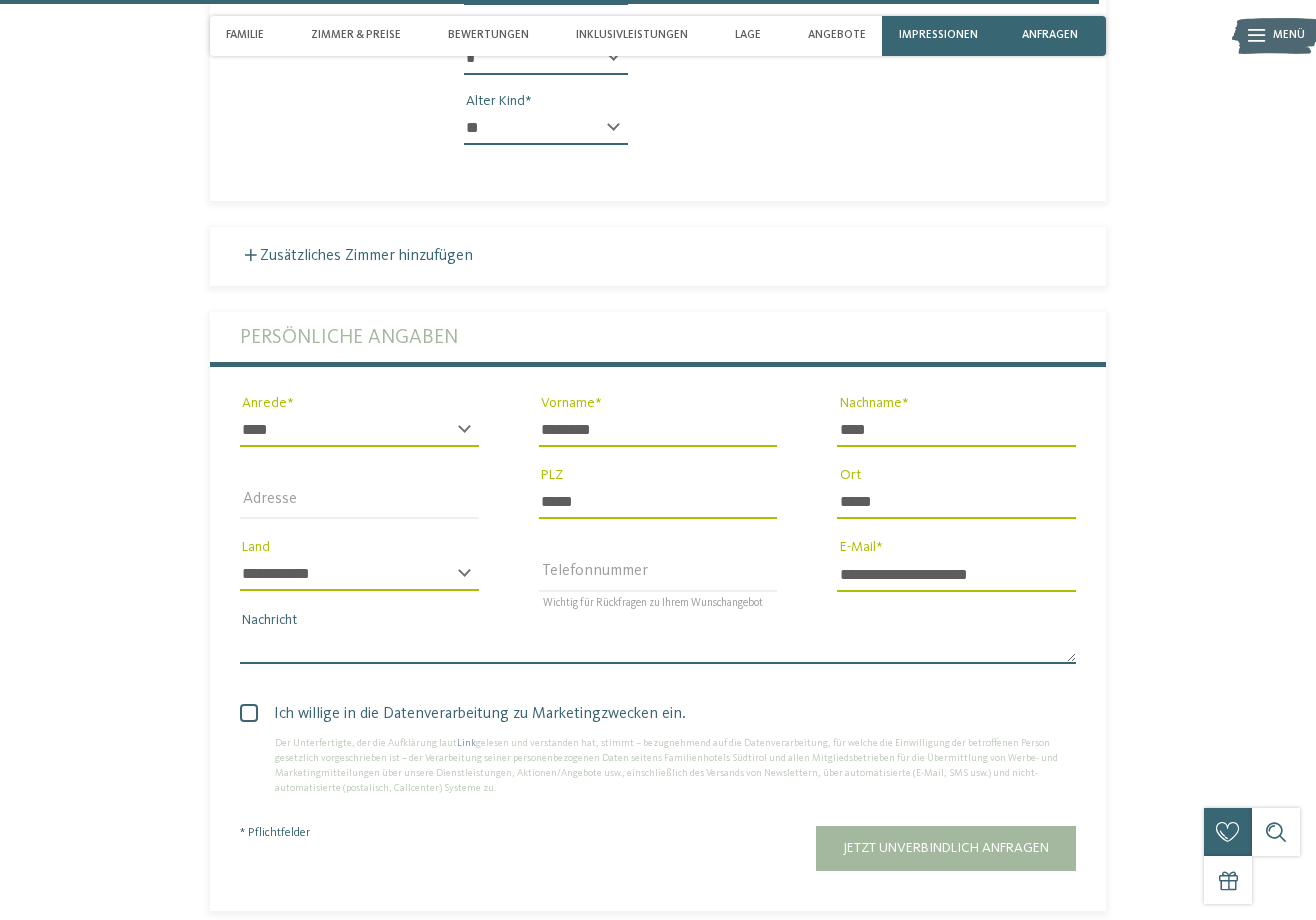 click on "Nachricht" at bounding box center (658, 647) 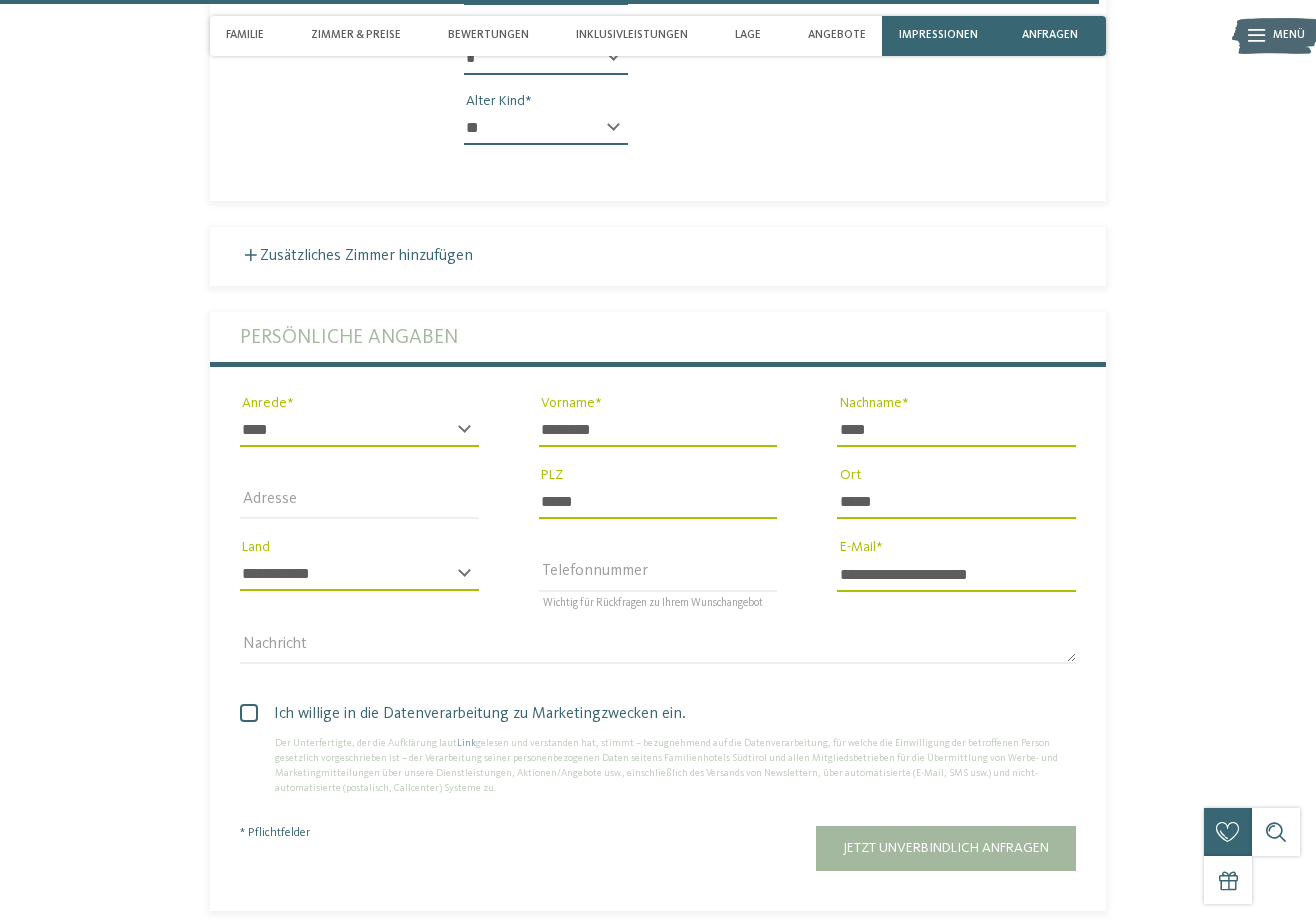 click on "zurück zur Hotelübersicht
Movi Family Apart-Hotel" at bounding box center (658, -1938) 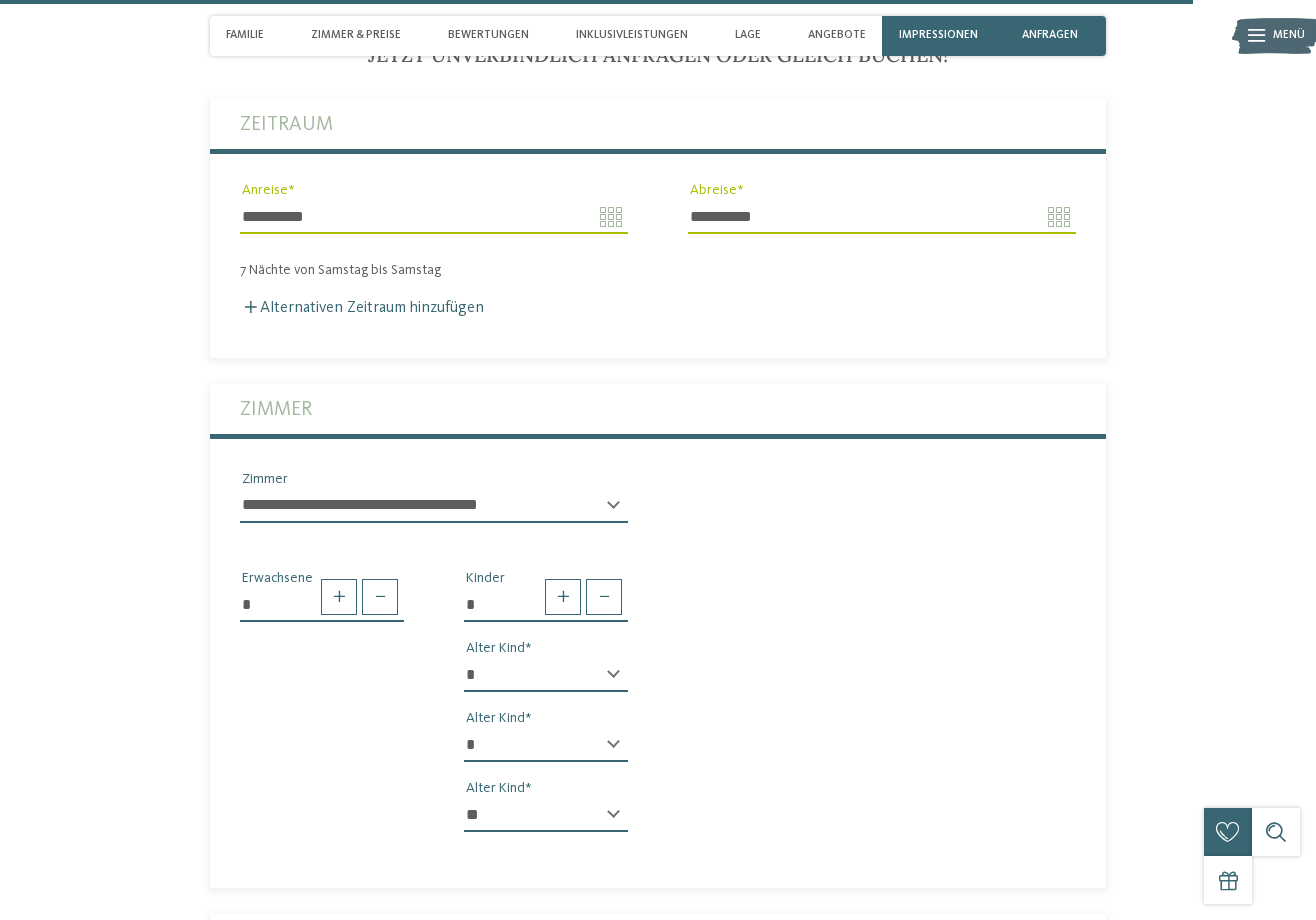 scroll, scrollTop: 5408, scrollLeft: 0, axis: vertical 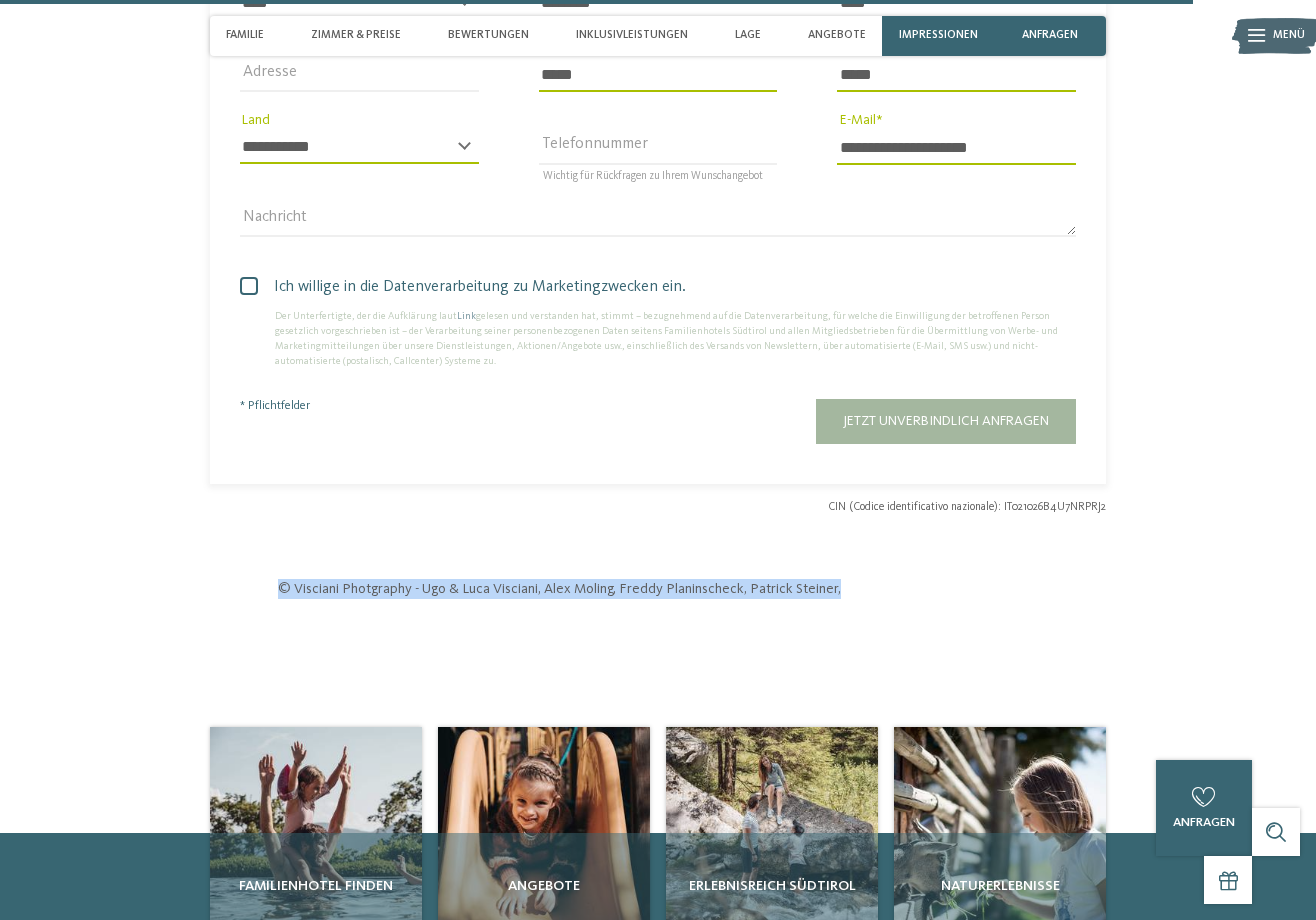 drag, startPoint x: 847, startPoint y: 595, endPoint x: 280, endPoint y: 590, distance: 567.02203 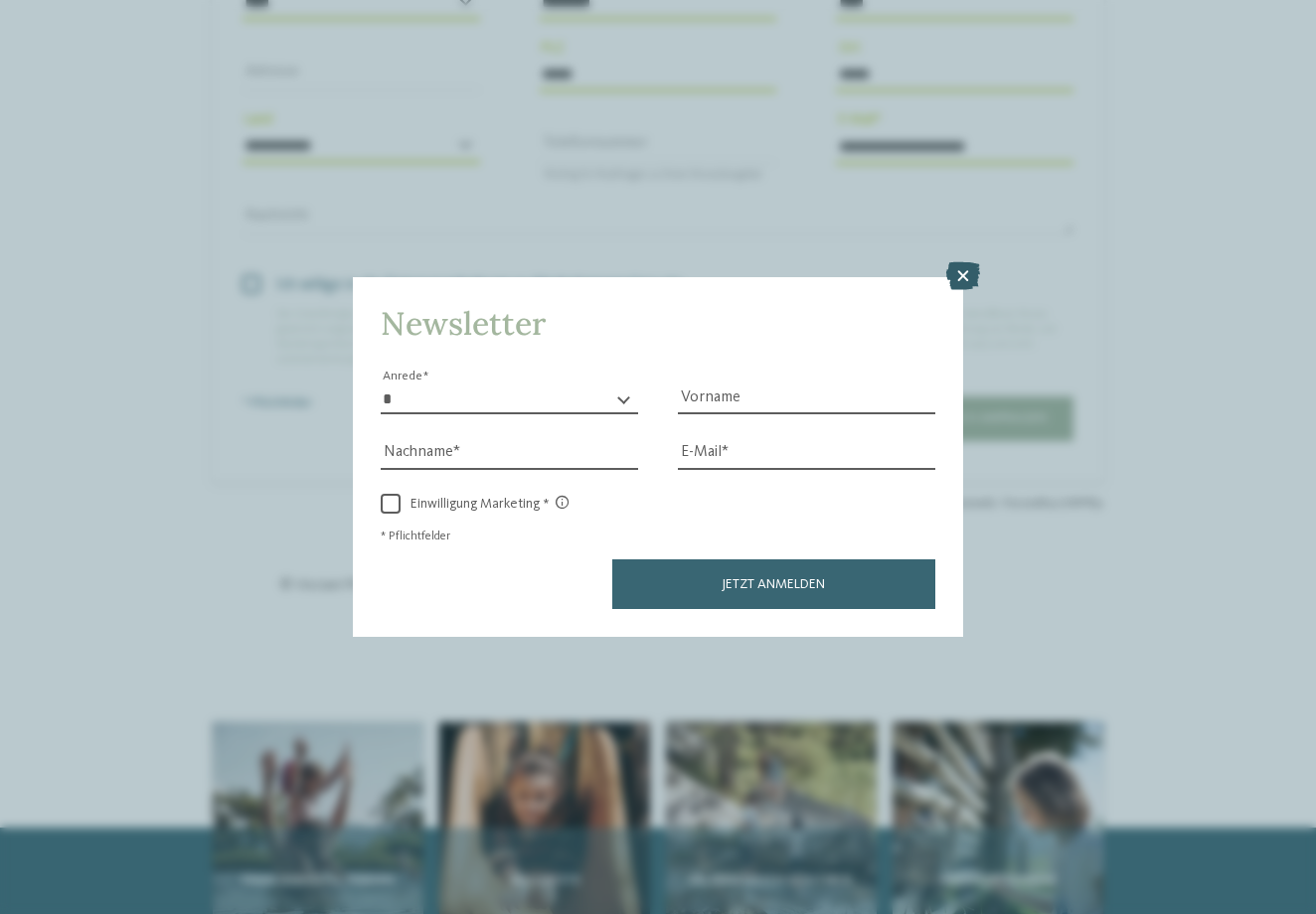 click at bounding box center (963, 276) 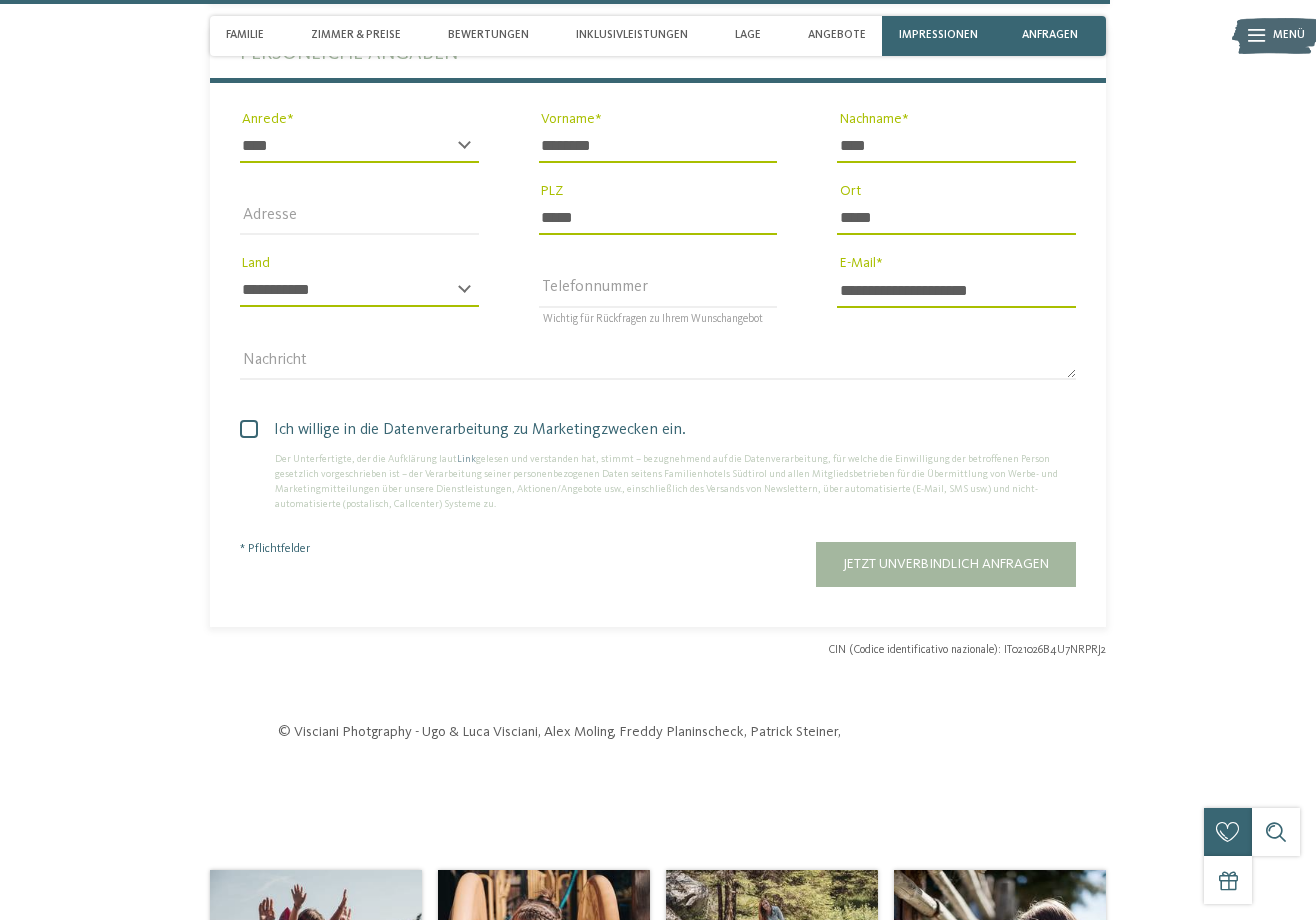 scroll, scrollTop: 5032, scrollLeft: 0, axis: vertical 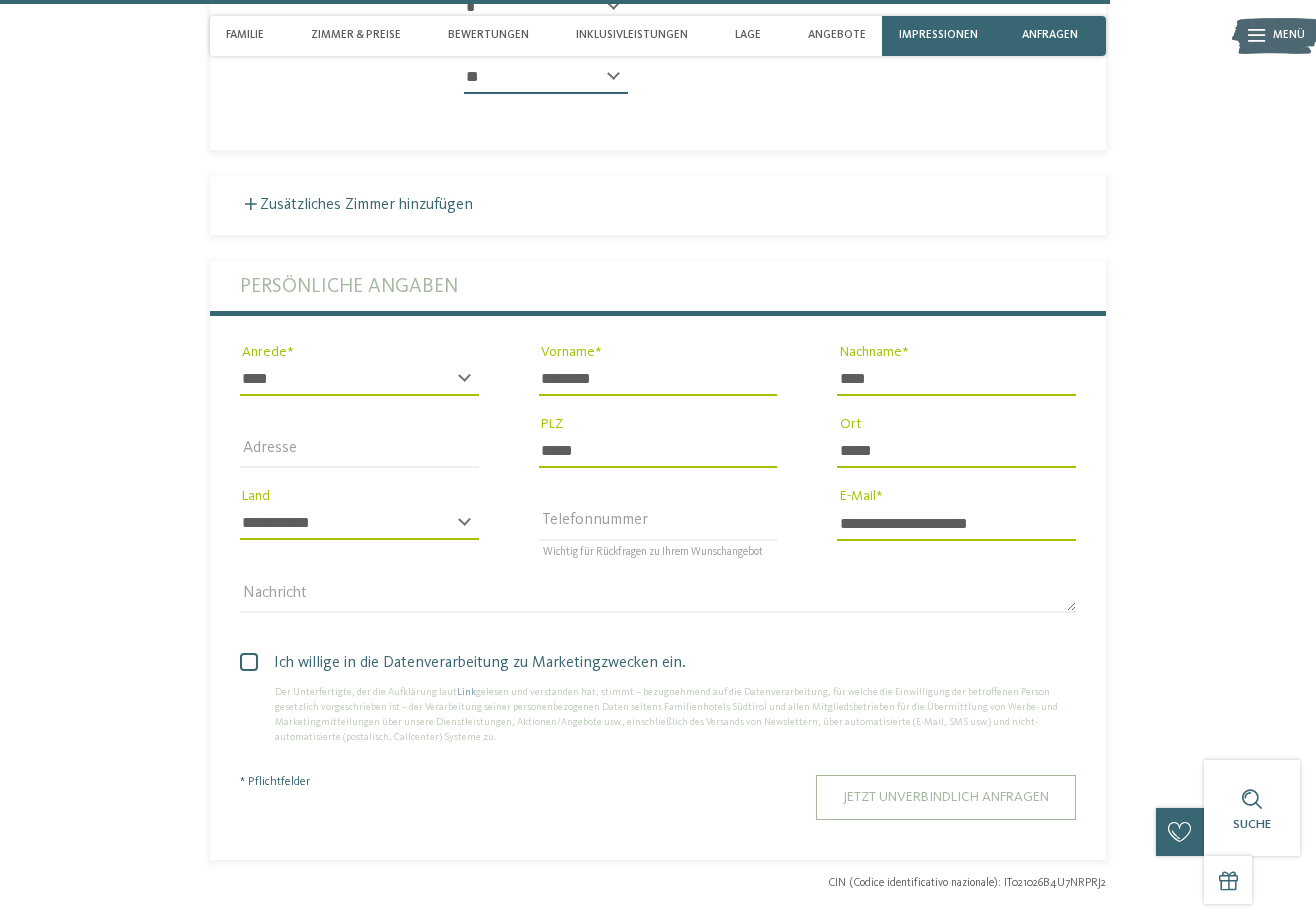 click on "Jetzt unverbindlich anfragen" at bounding box center (946, 797) 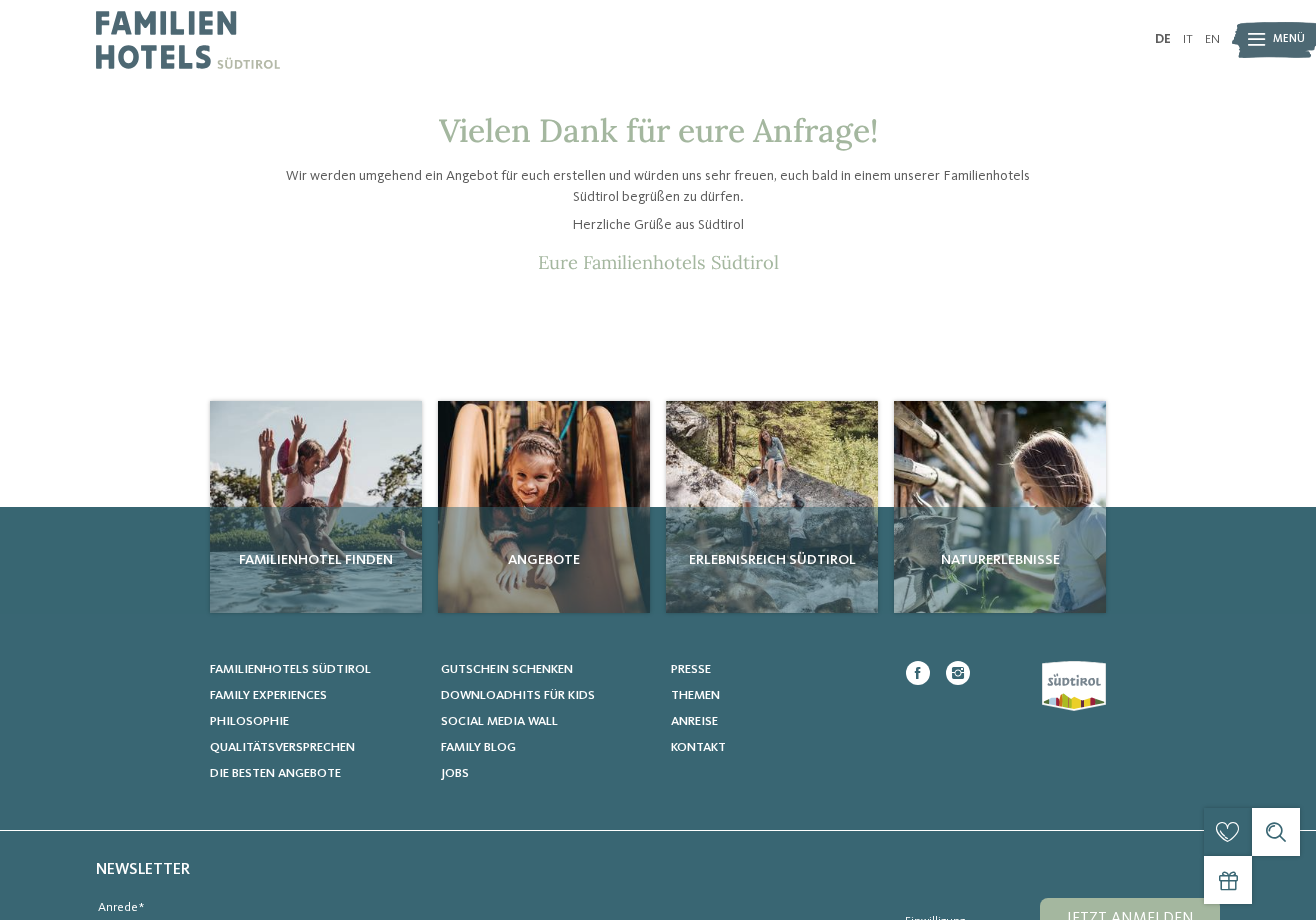 scroll, scrollTop: 0, scrollLeft: 0, axis: both 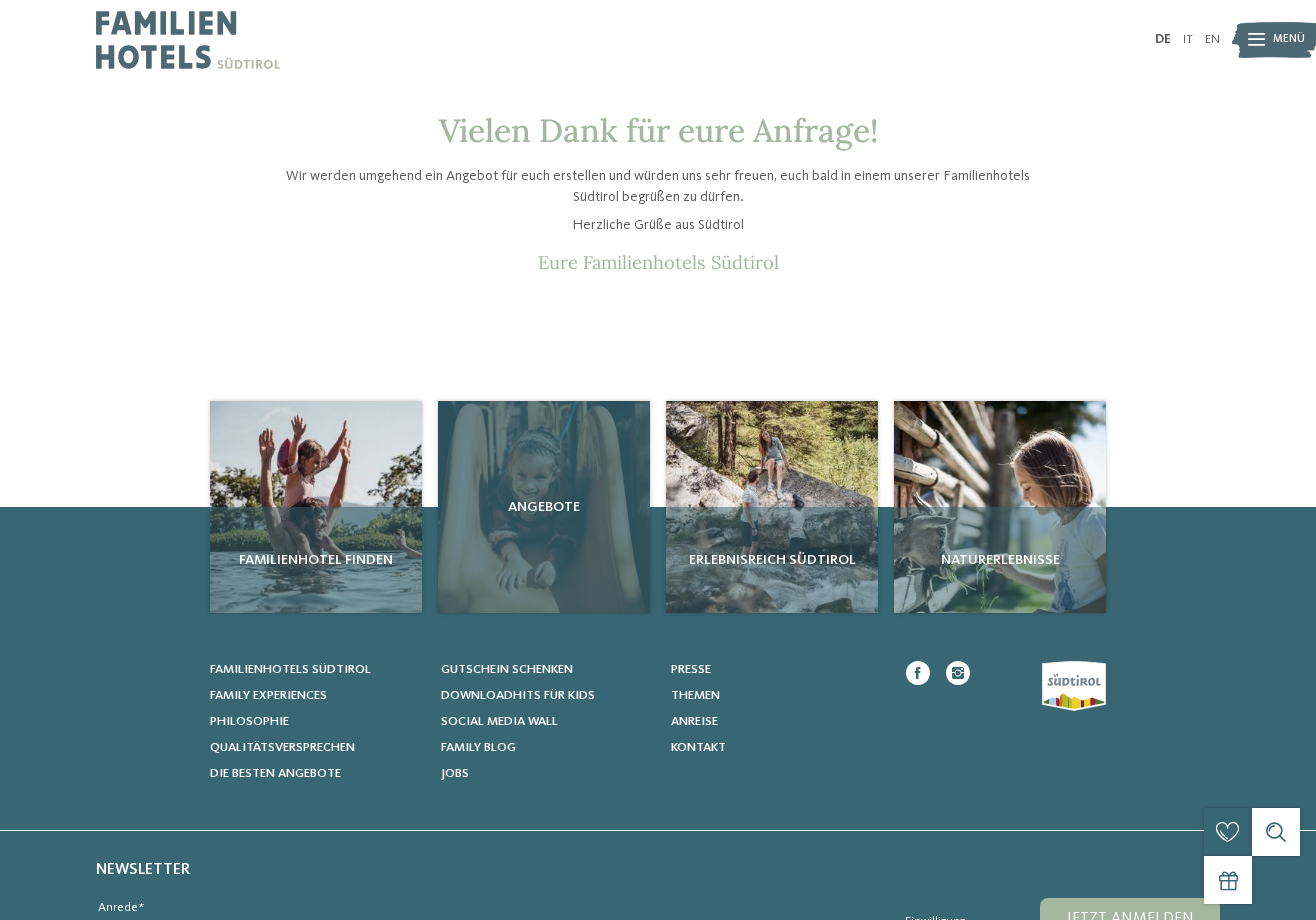 click on "Angebote" at bounding box center [544, 507] 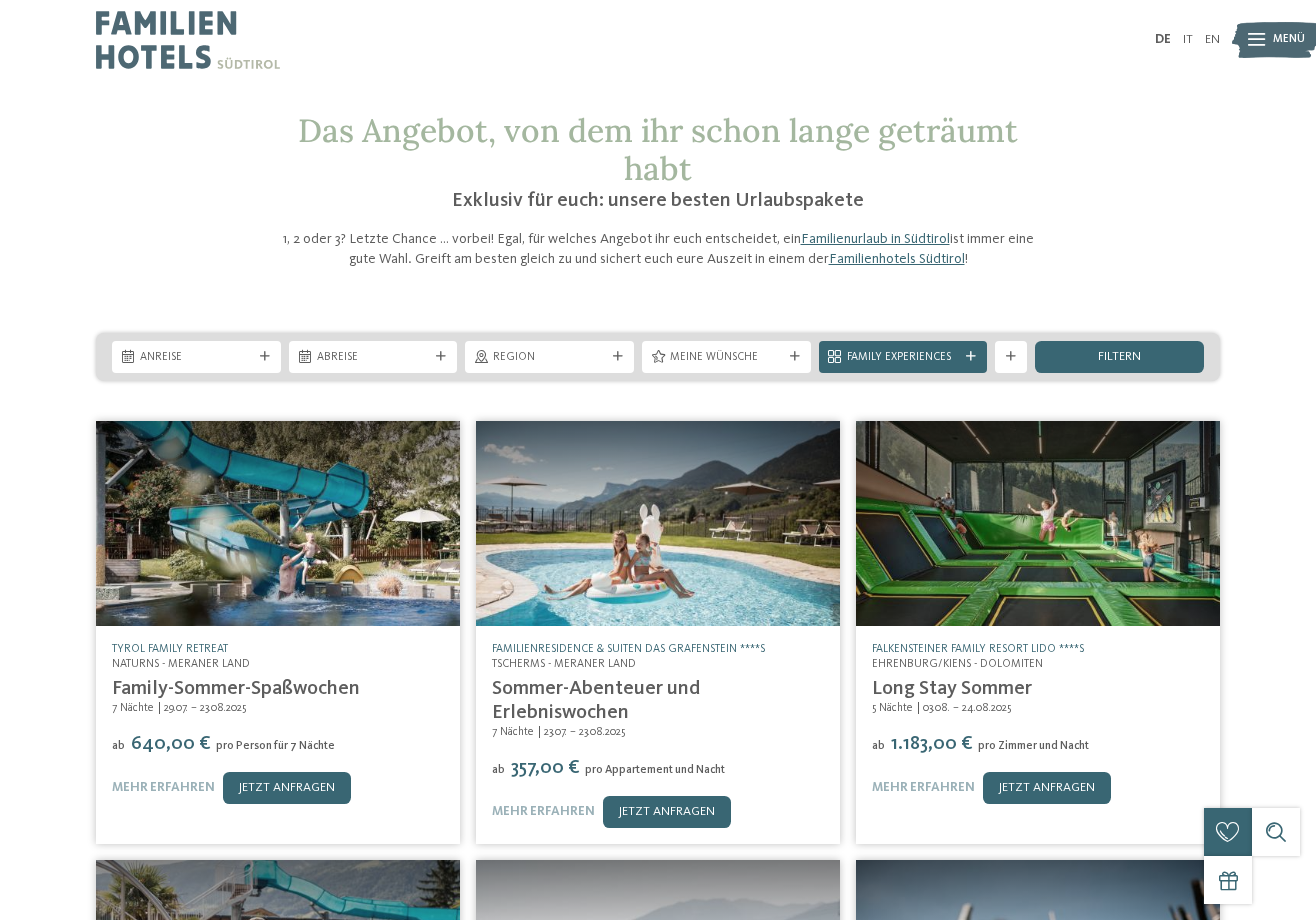 scroll, scrollTop: 0, scrollLeft: 0, axis: both 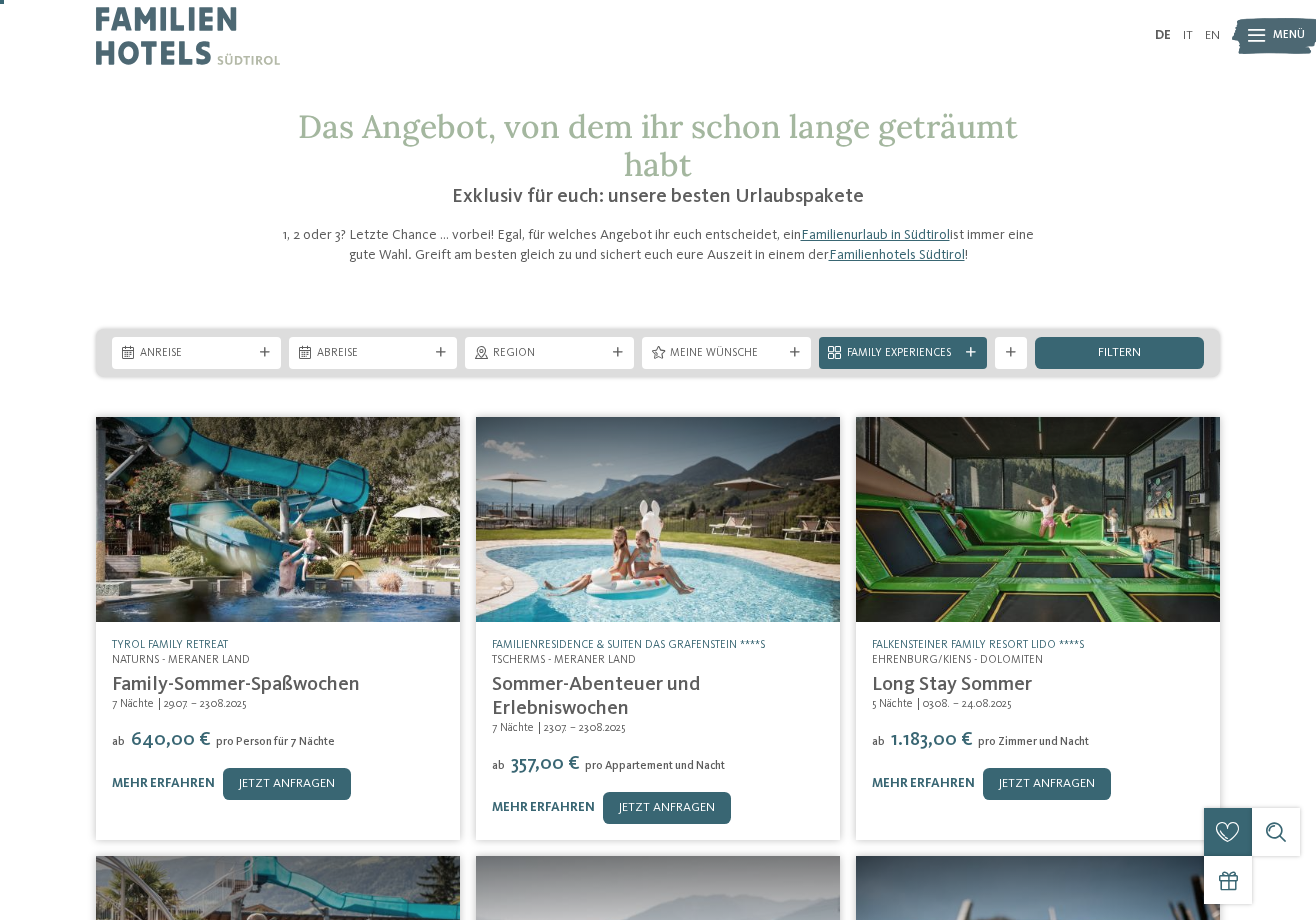 click at bounding box center [1038, 519] 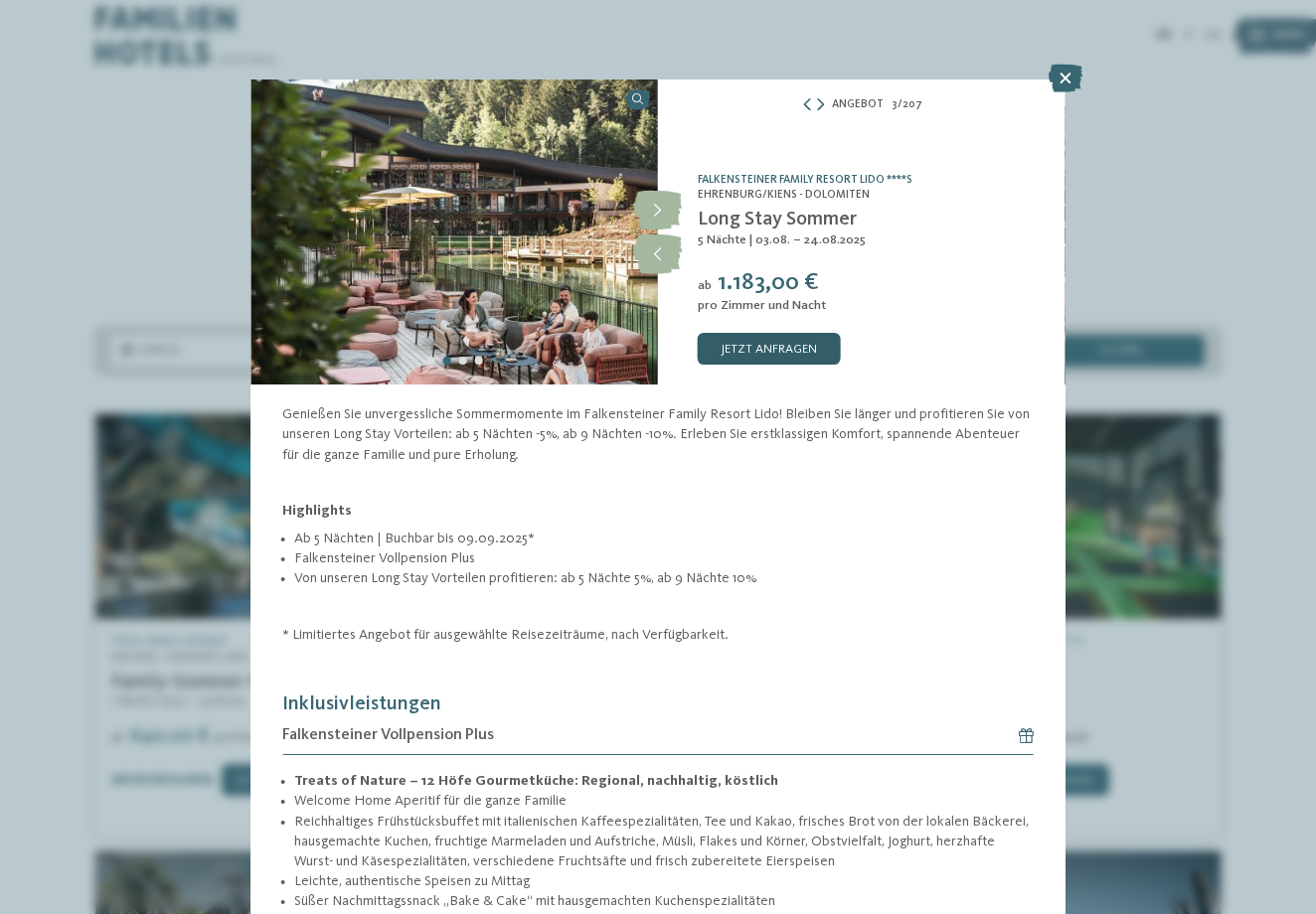 click on "jetzt anfragen" at bounding box center (769, 349) 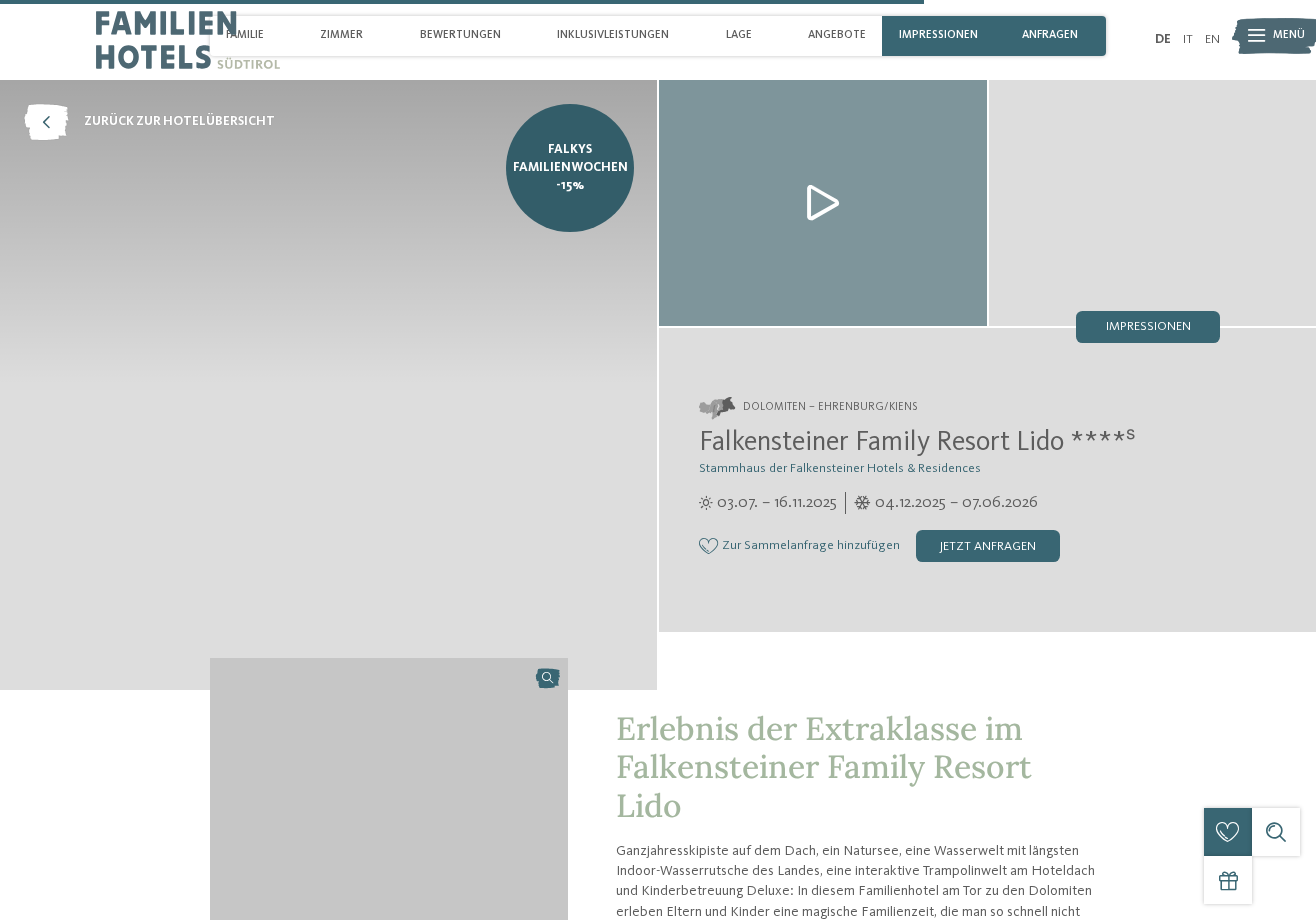 scroll, scrollTop: 4035, scrollLeft: 0, axis: vertical 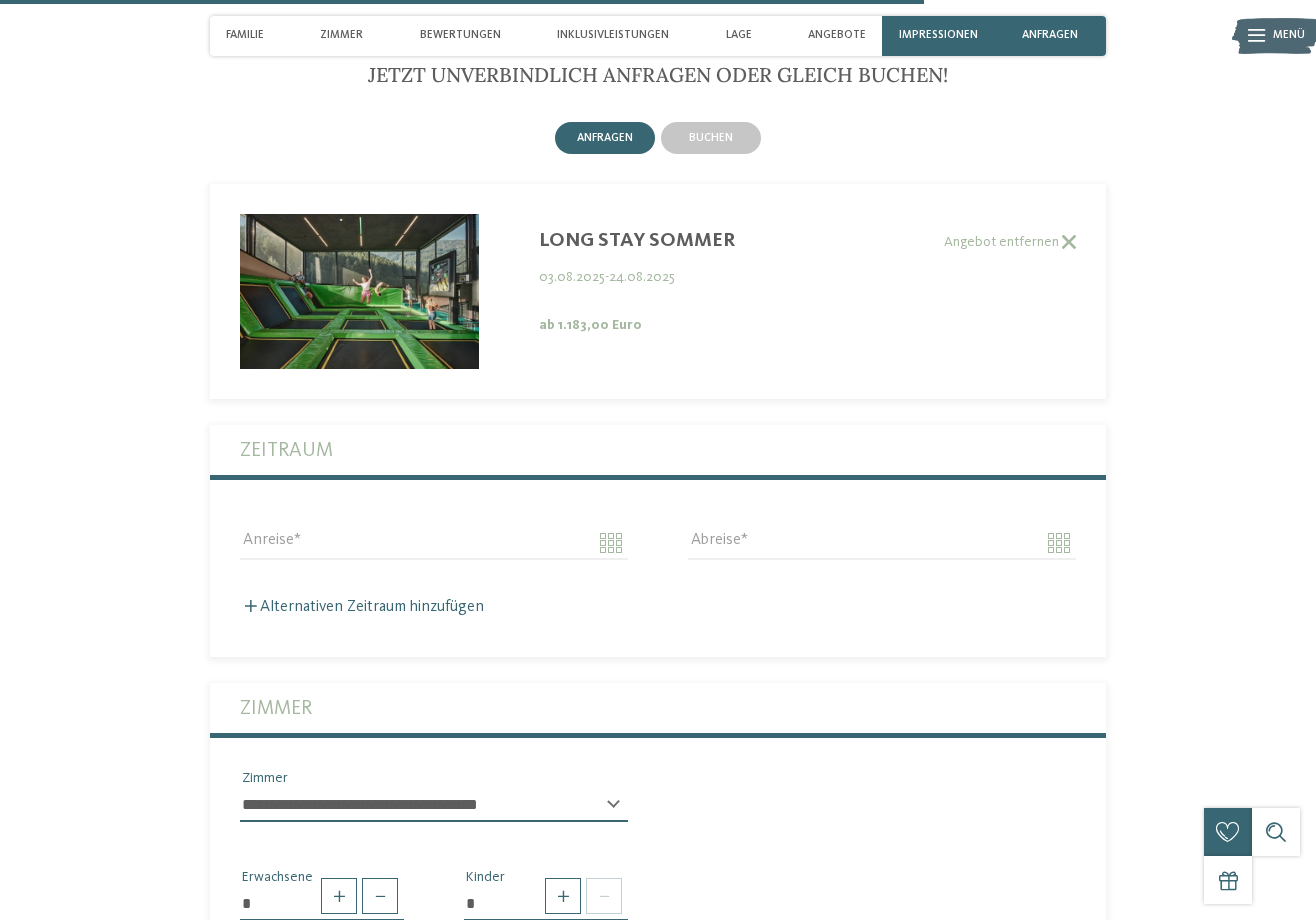 click at bounding box center [359, 292] 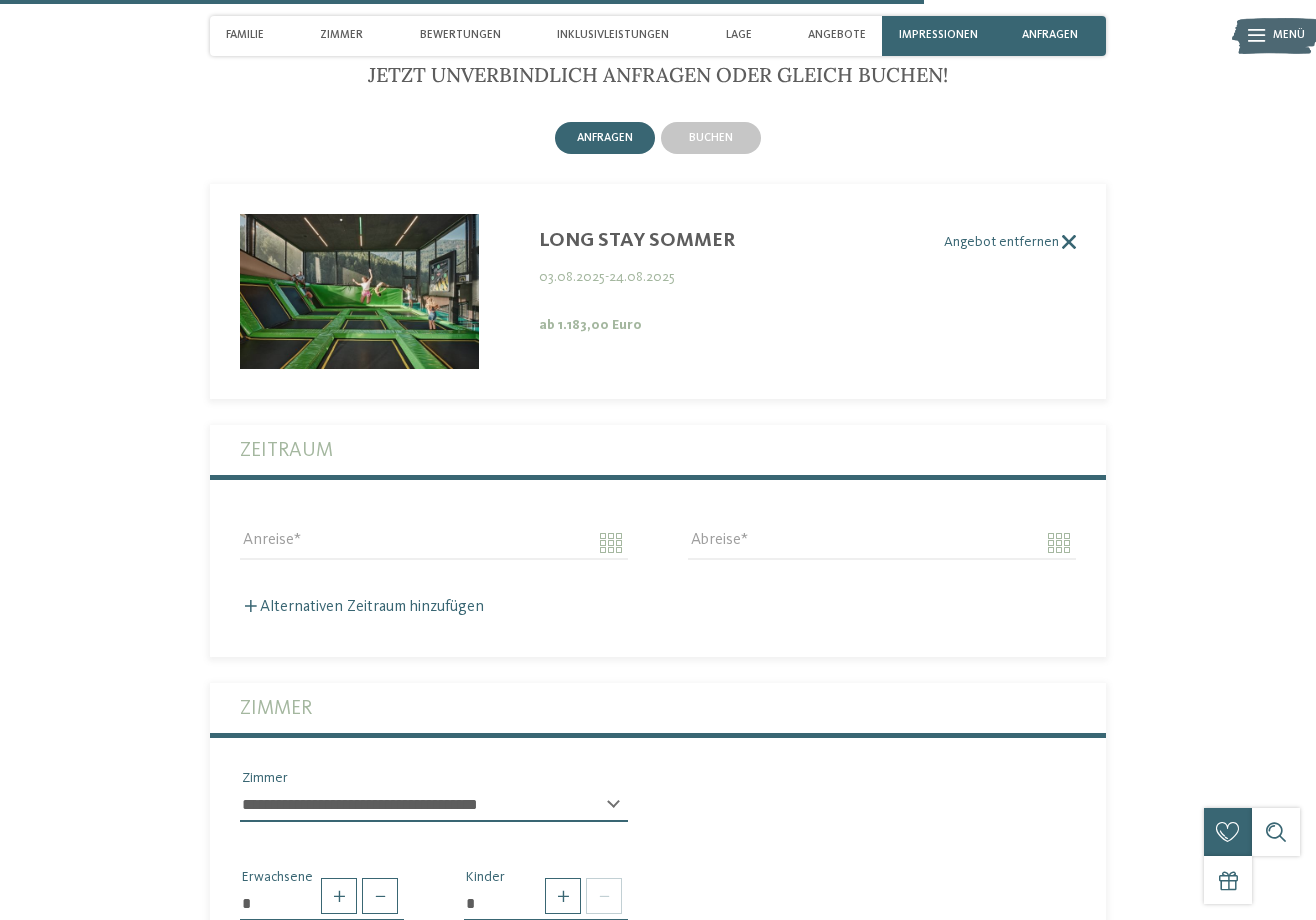 click on "Angebot entfernen" at bounding box center [643, 242] 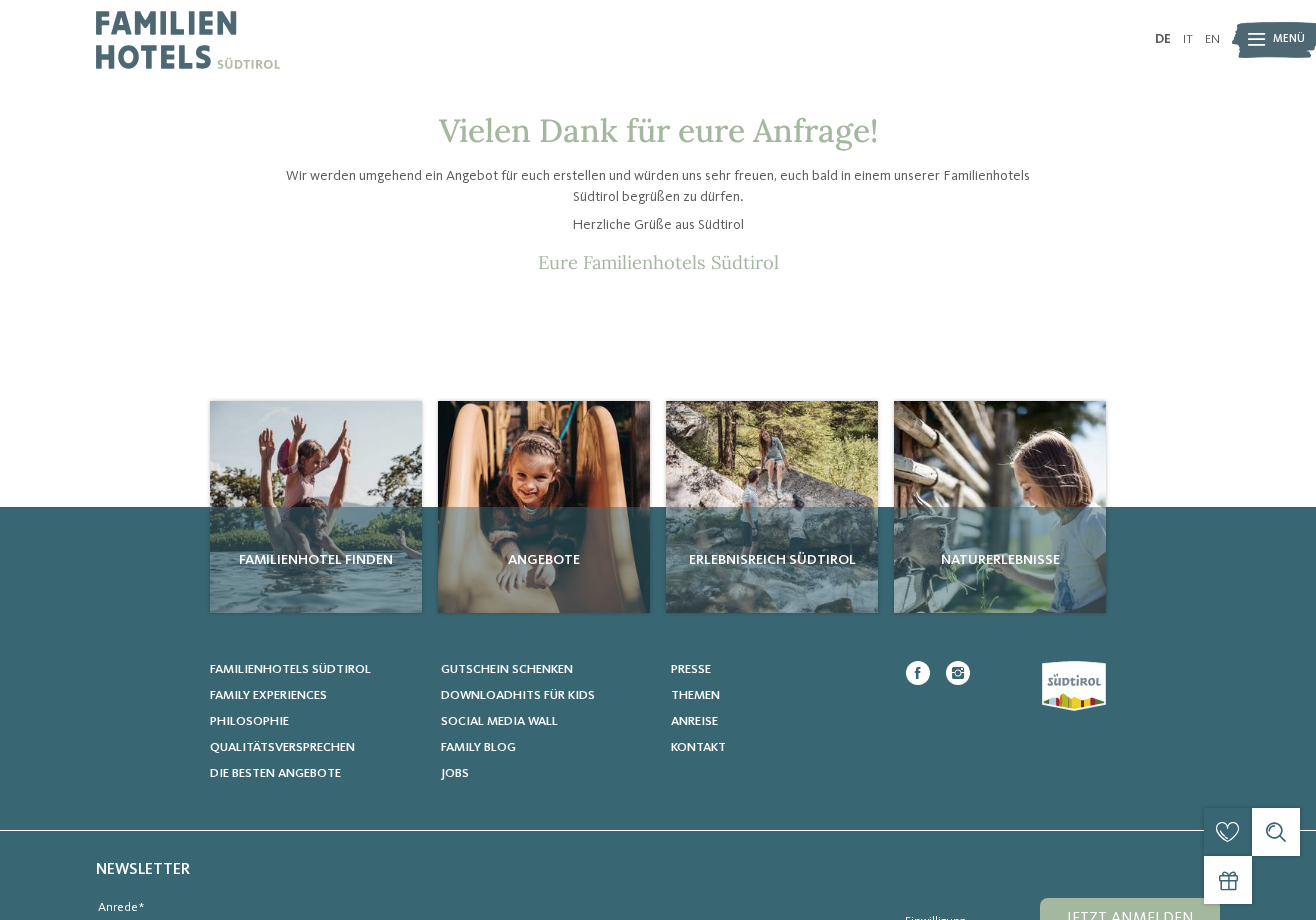 scroll, scrollTop: 0, scrollLeft: 0, axis: both 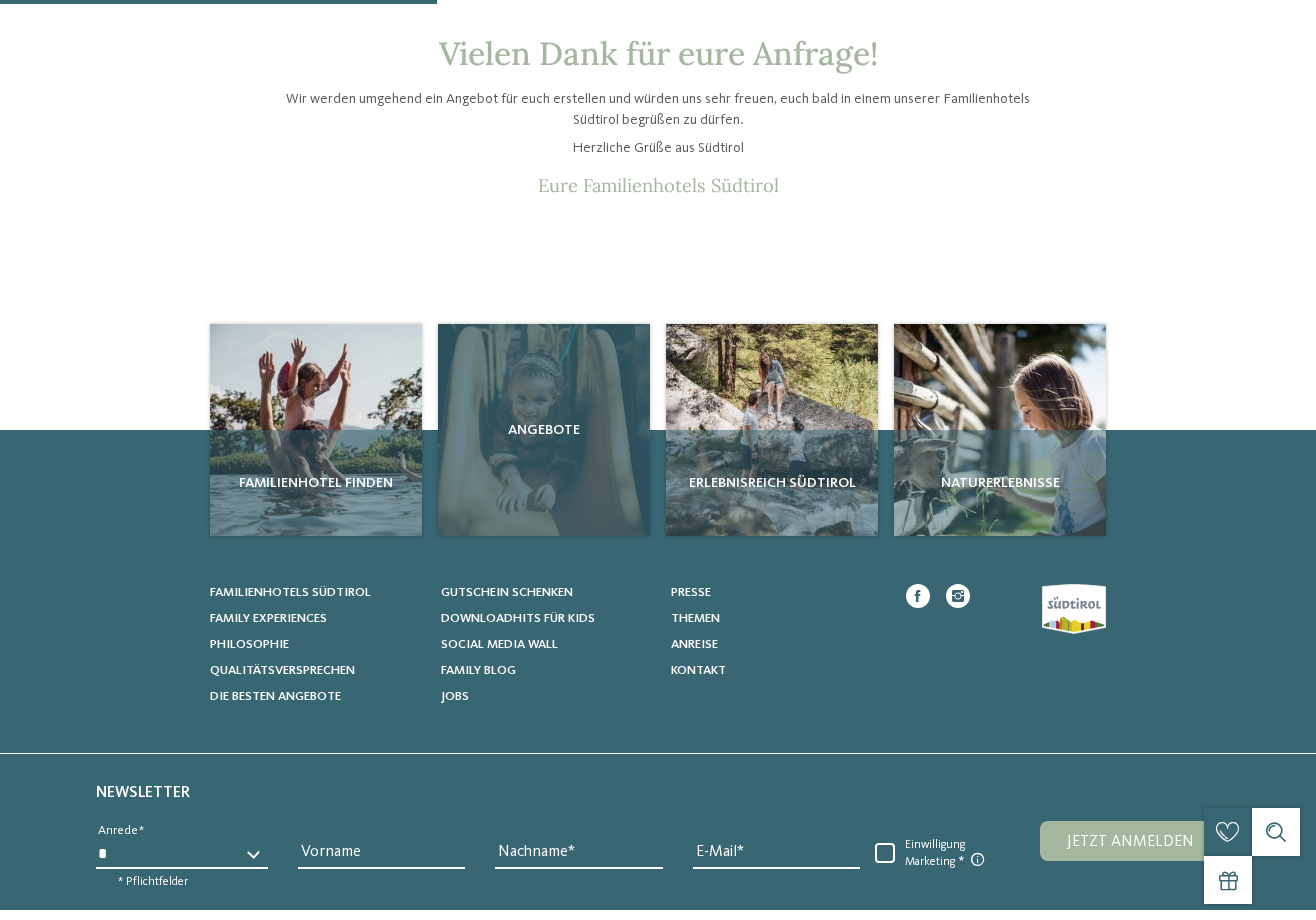 click on "Angebote" at bounding box center (544, 430) 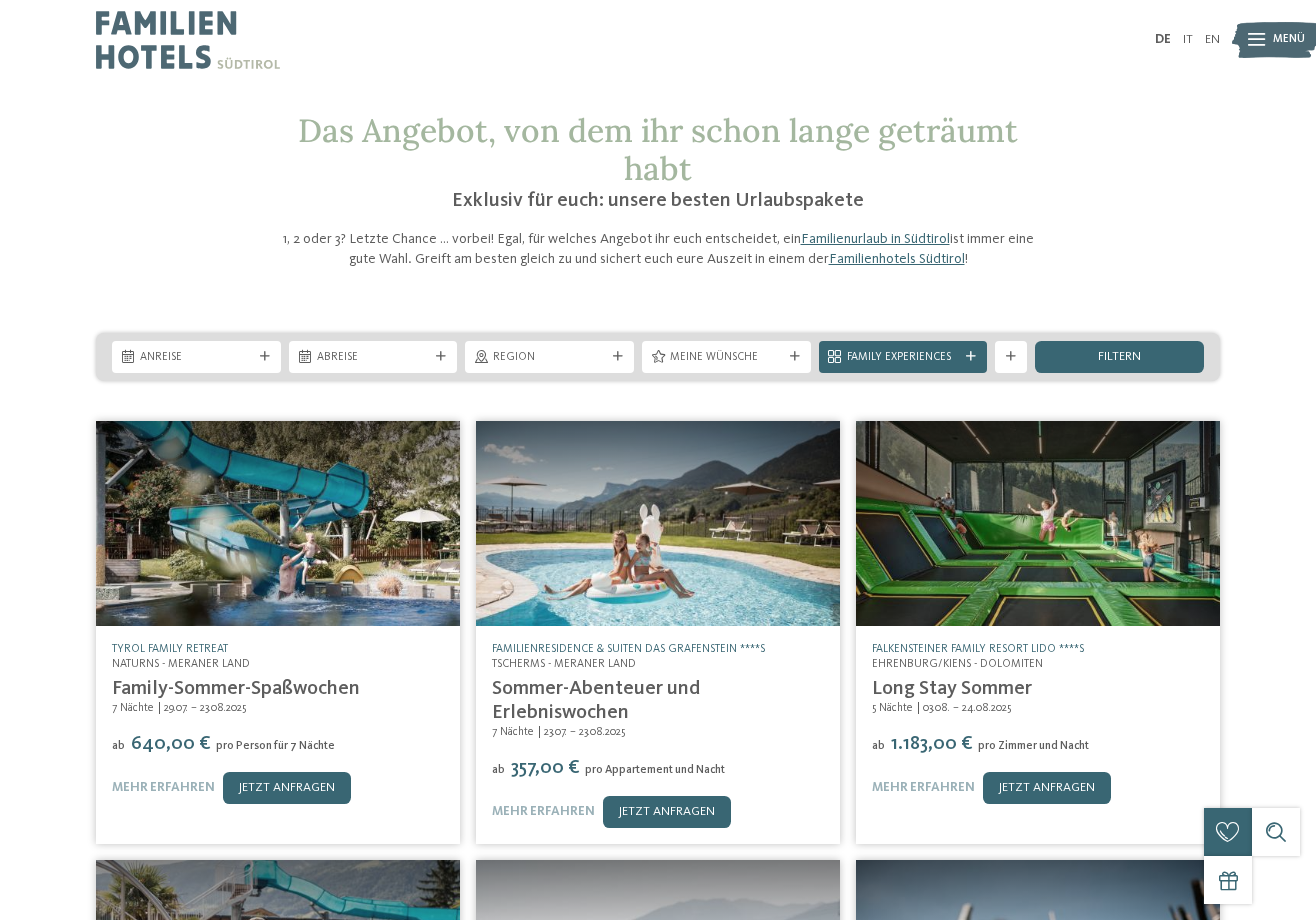 scroll, scrollTop: 0, scrollLeft: 0, axis: both 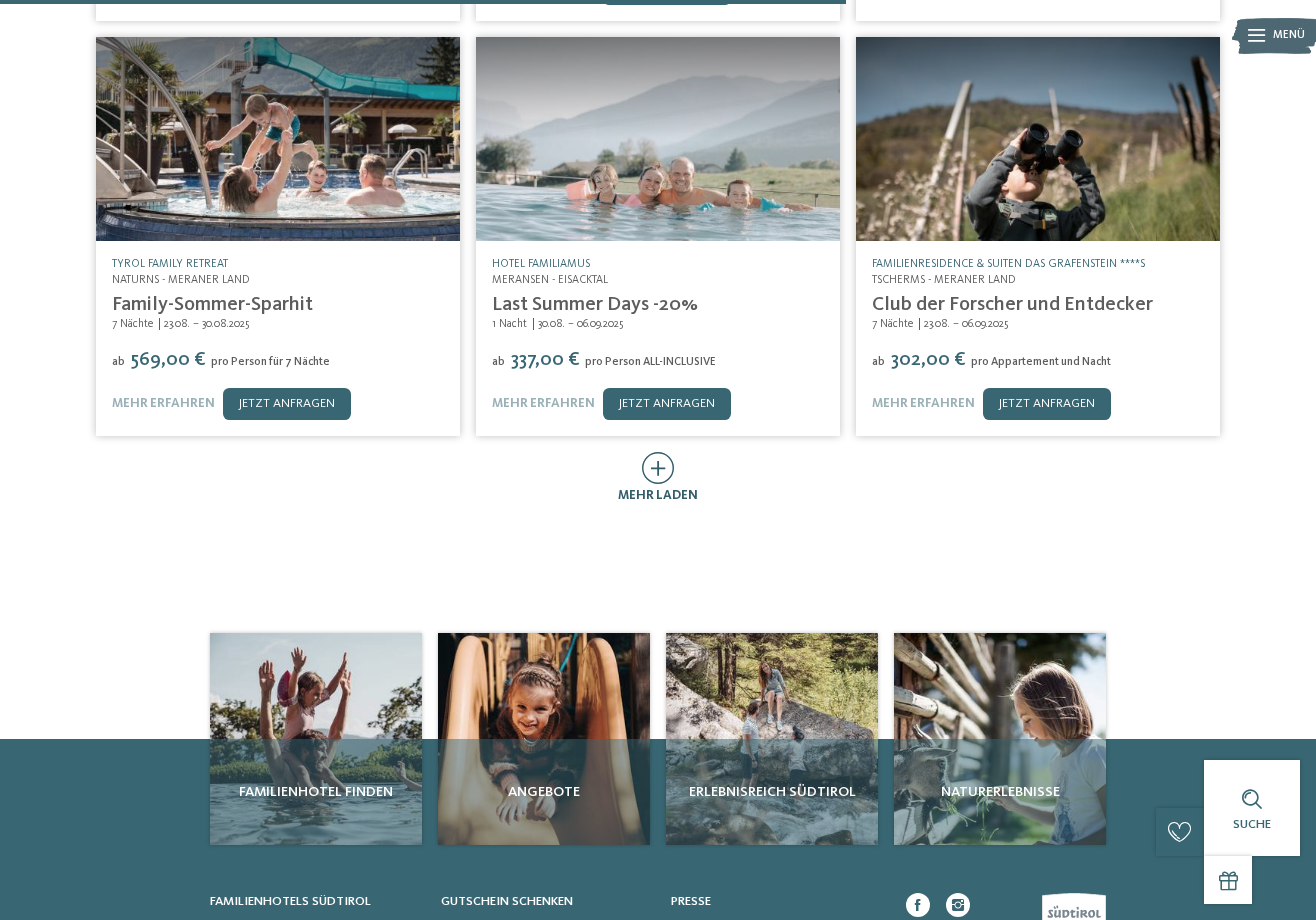 click on "mehr laden" at bounding box center [658, 495] 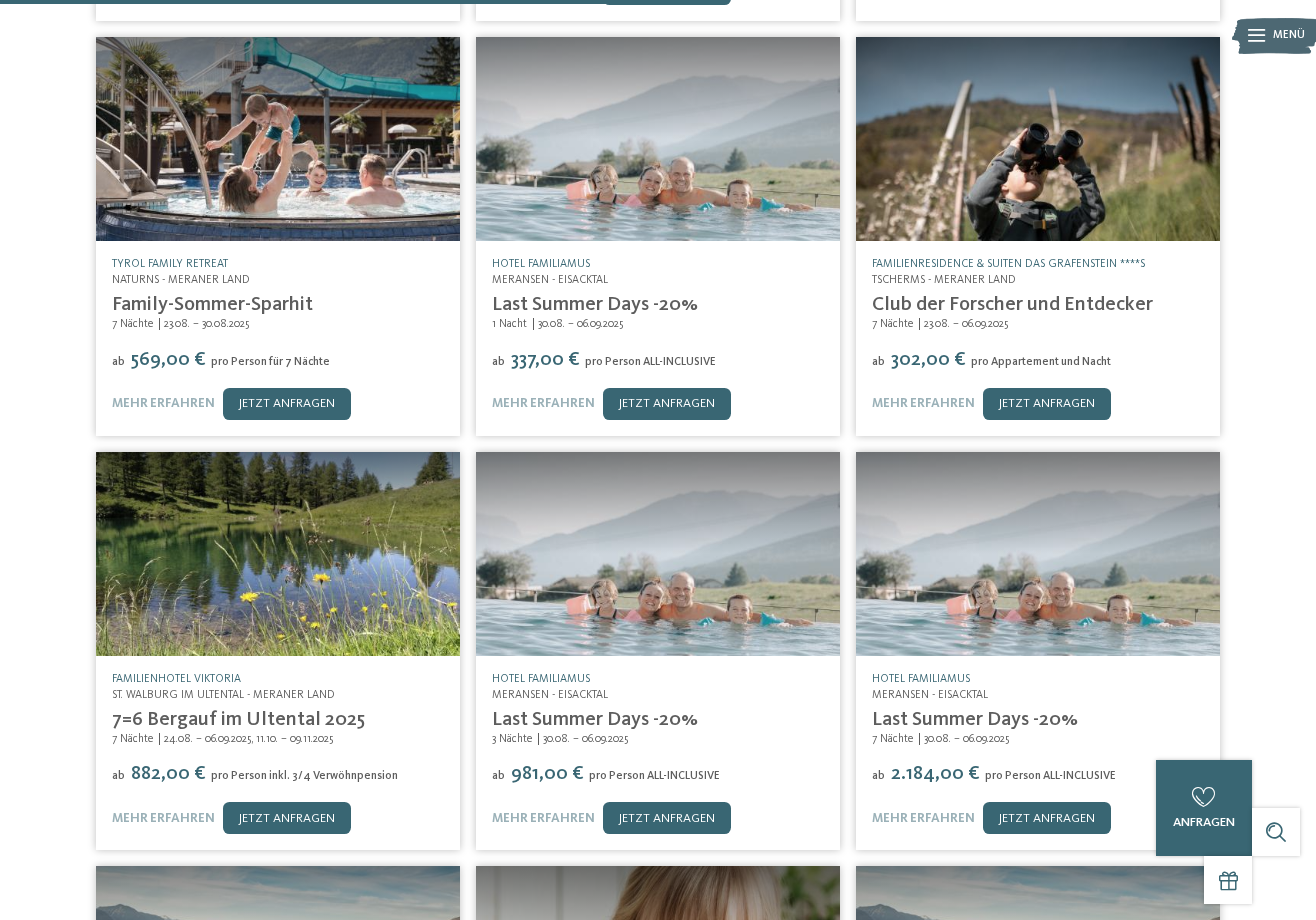 scroll, scrollTop: 1359, scrollLeft: 0, axis: vertical 